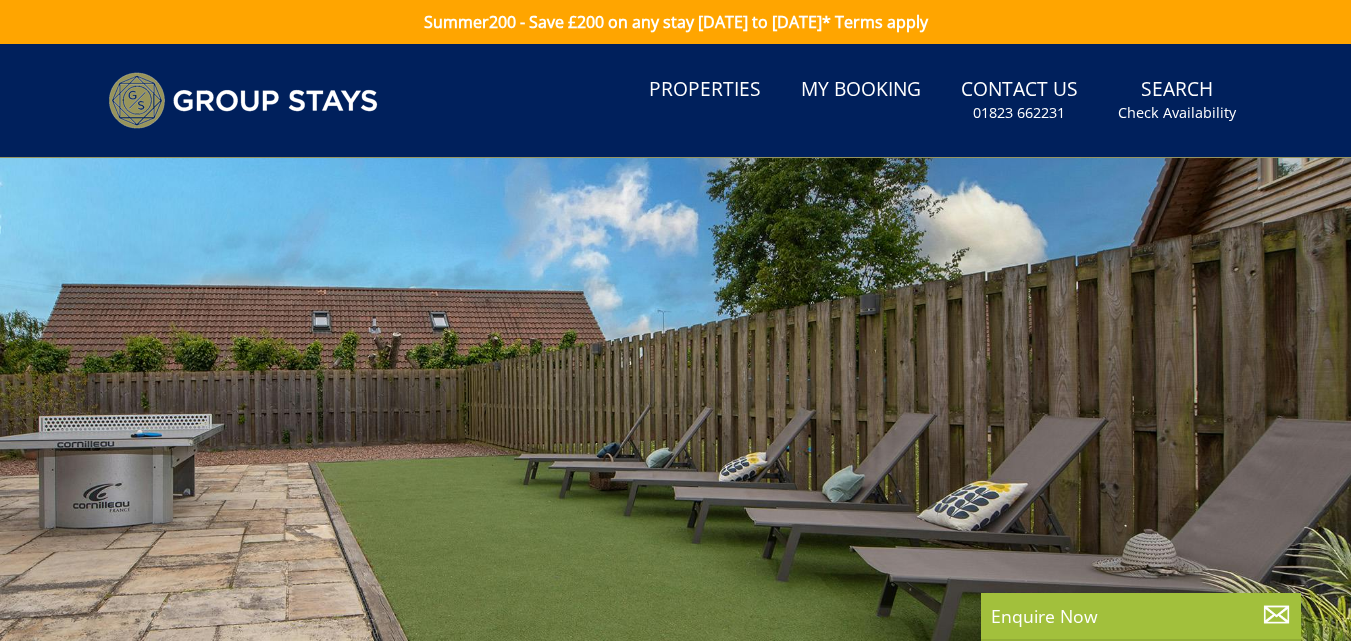 scroll, scrollTop: 0, scrollLeft: 0, axis: both 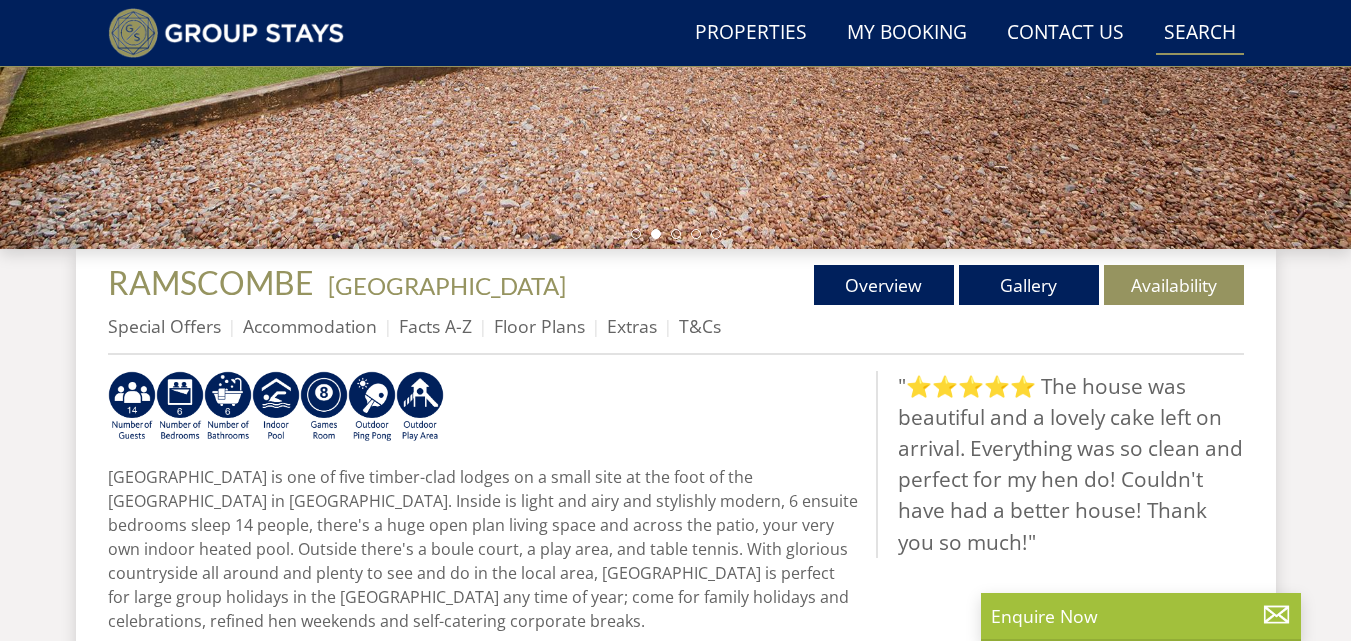 click on "Search  Check Availability" at bounding box center [1200, 33] 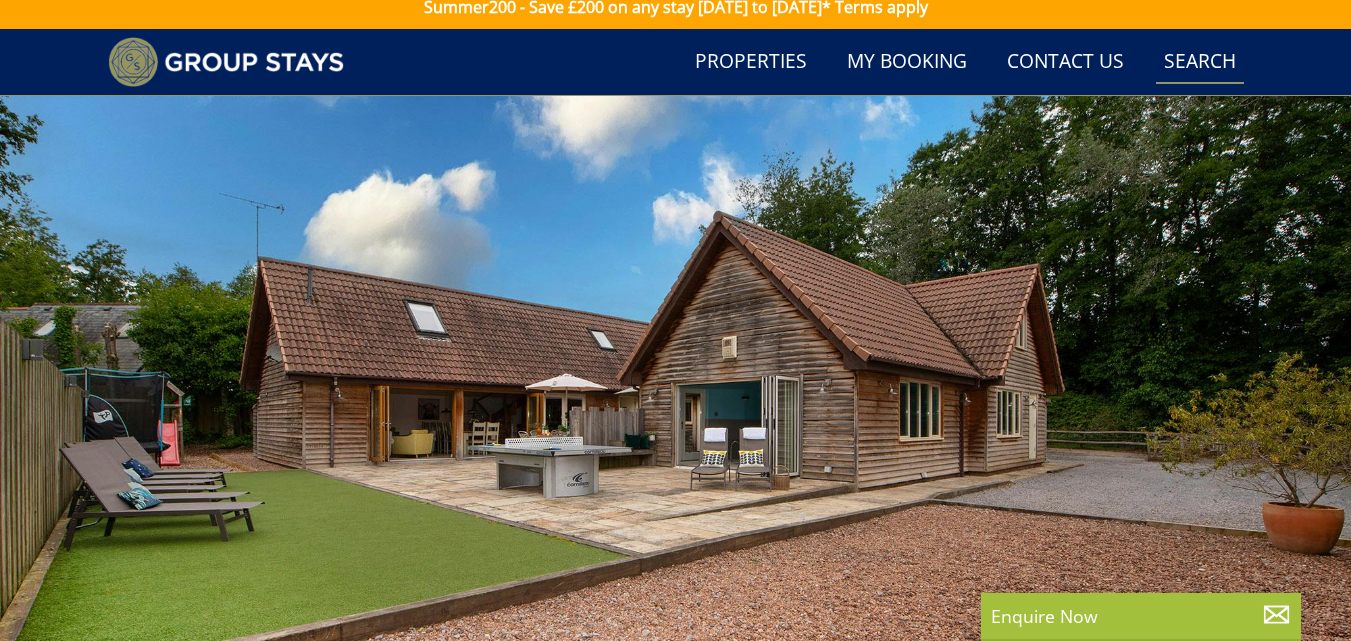 scroll, scrollTop: 0, scrollLeft: 0, axis: both 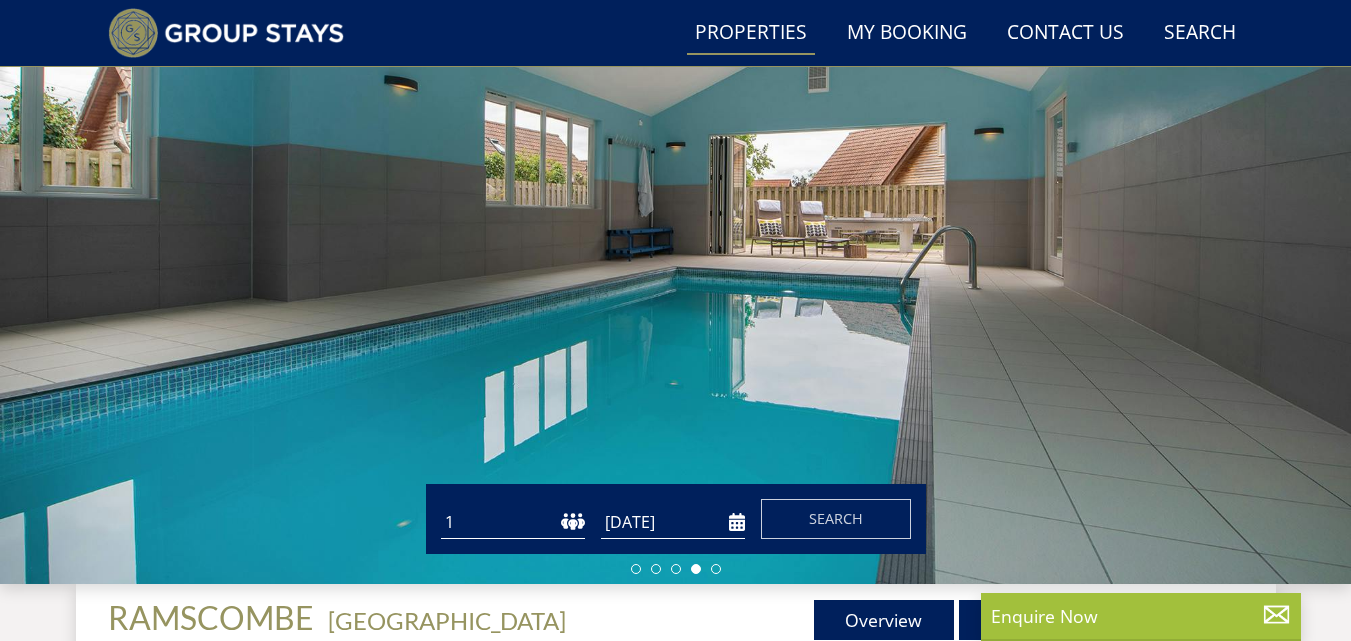 click on "Properties" at bounding box center (751, 33) 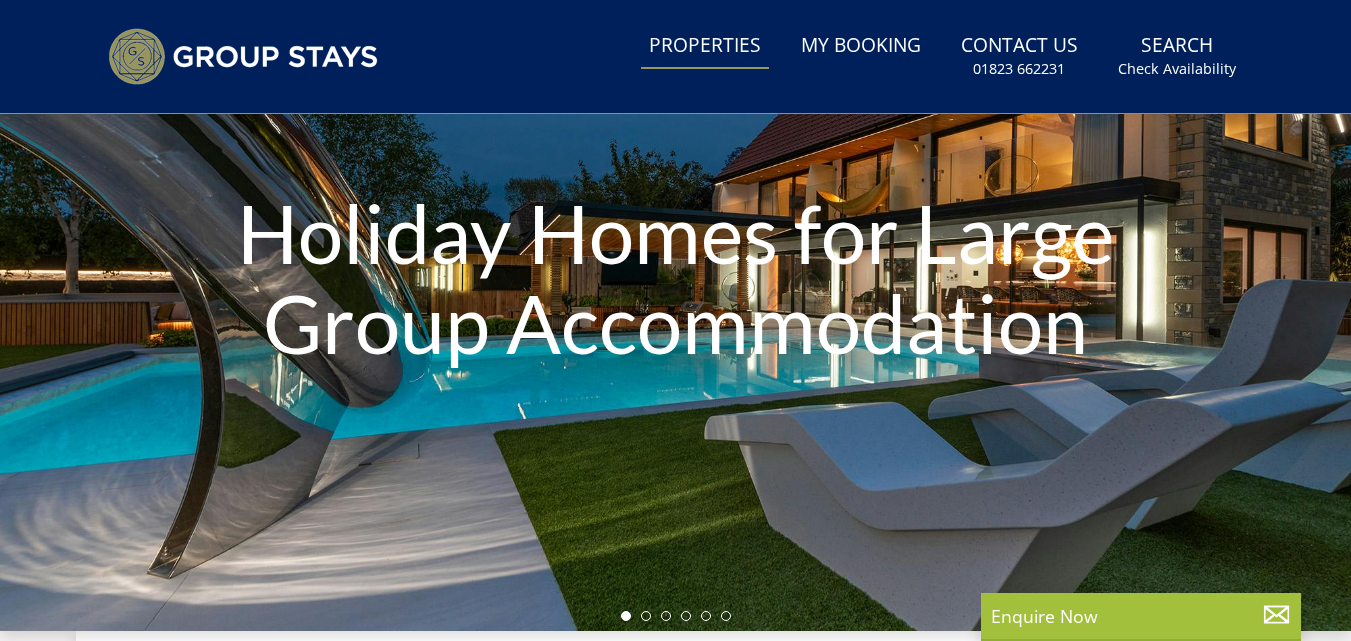 scroll, scrollTop: 0, scrollLeft: 0, axis: both 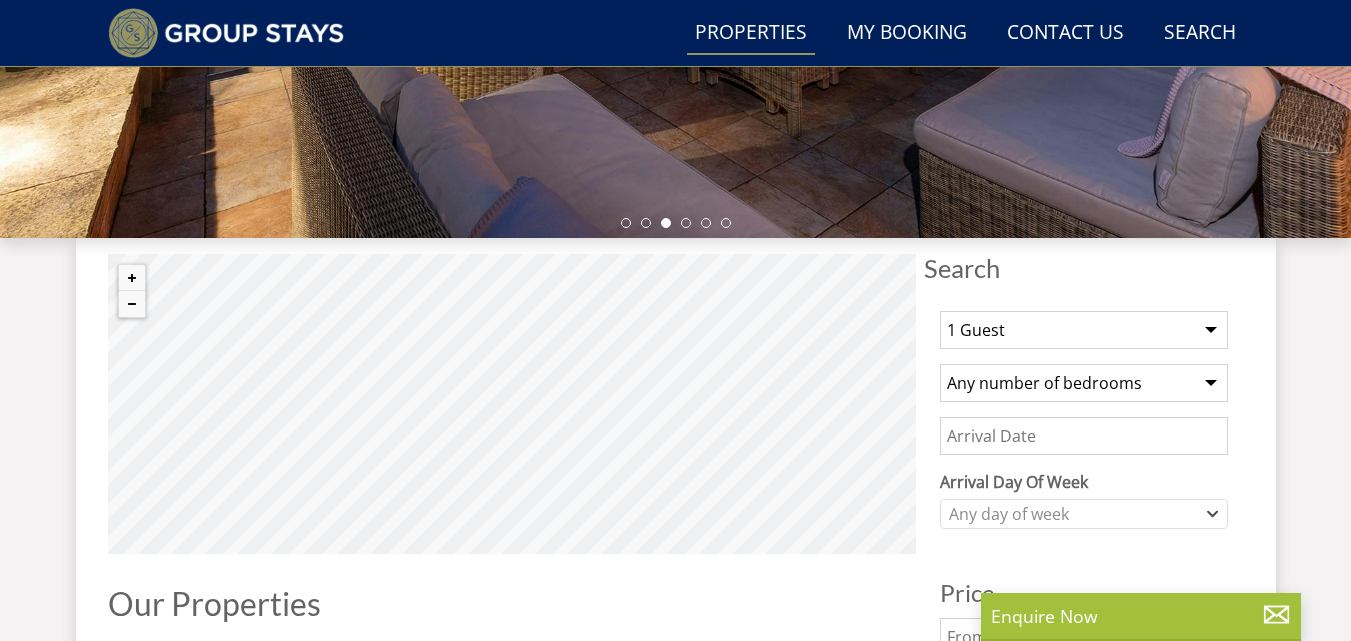 click on "1 Guest
2 Guests
3 Guests
4 Guests
5 Guests
6 Guests
7 Guests
8 Guests
9 Guests
10 Guests
11 Guests
12 Guests
13 Guests
14 Guests
15 Guests
16 Guests
17 Guests
18 Guests
19 Guests
20 Guests
21 Guests
22 Guests
23 Guests
24 Guests
25 Guests
26 Guests
27 Guests
28 Guests
29 Guests
30 Guests
31 Guests
32 Guests
33 Guests
34 Guests
35 Guests
36 Guests
37 Guests
38 Guests
39 Guests
40 Guests
41 Guests
42 Guests
43 Guests
44 Guests
45 Guests
46 Guests
47 Guests
48 Guests
49 Guests
50 Guests
51 Guests
52 Guests
53 Guests
54 Guests
55 Guests
56 Guests
57 Guests
58 Guests
59 Guests
60 Guests
61 Guests
62 Guests
63 Guests
64 Guests
65 Guests
66 Guests
67 Guests
68 Guests
69 Guests
70 Guests
71 Guests
72 Guests
73 Guests
74 Guests
75 Guests
76 Guests
77 Guests
78 Guests
79 Guests
80 Guests
81 Guests
82 Guests
83 Guests
84 Guests
85 Guests
86 Guests" at bounding box center [1084, 330] 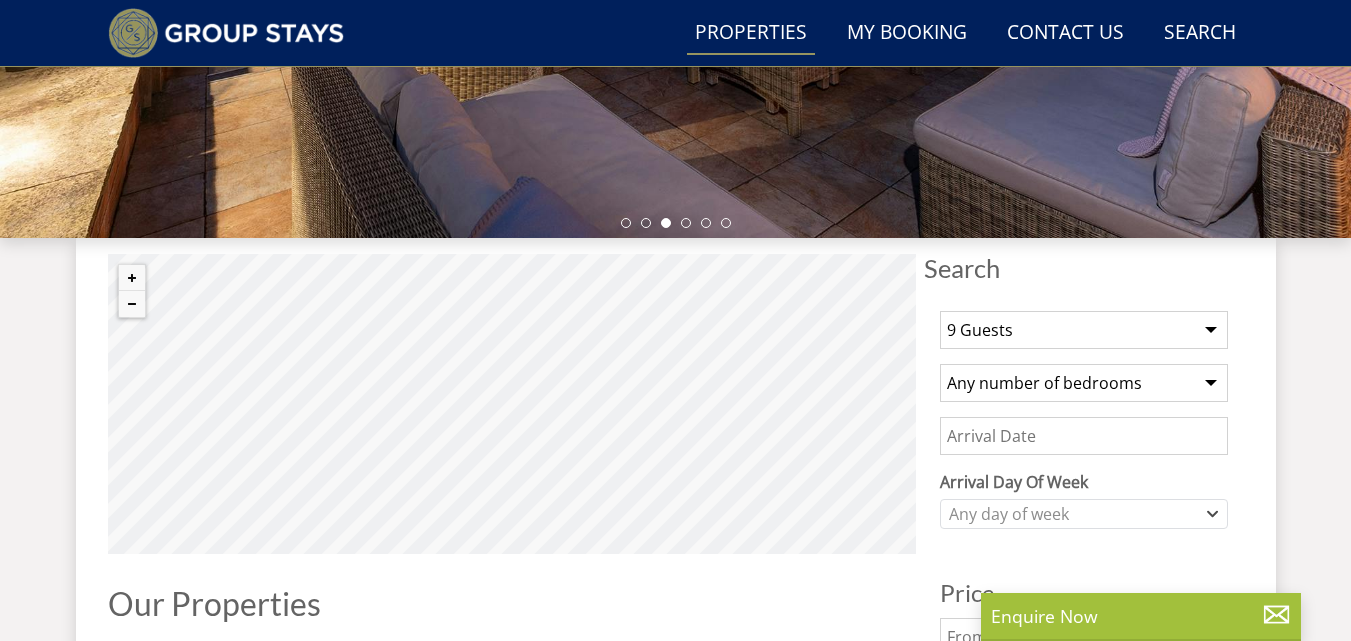 click on "1 Guest
2 Guests
3 Guests
4 Guests
5 Guests
6 Guests
7 Guests
8 Guests
9 Guests
10 Guests
11 Guests
12 Guests
13 Guests
14 Guests
15 Guests
16 Guests
17 Guests
18 Guests
19 Guests
20 Guests
21 Guests
22 Guests
23 Guests
24 Guests
25 Guests
26 Guests
27 Guests
28 Guests
29 Guests
30 Guests
31 Guests
32 Guests
33 Guests
34 Guests
35 Guests
36 Guests
37 Guests
38 Guests
39 Guests
40 Guests
41 Guests
42 Guests
43 Guests
44 Guests
45 Guests
46 Guests
47 Guests
48 Guests
49 Guests
50 Guests
51 Guests
52 Guests
53 Guests
54 Guests
55 Guests
56 Guests
57 Guests
58 Guests
59 Guests
60 Guests
61 Guests
62 Guests
63 Guests
64 Guests
65 Guests
66 Guests
67 Guests
68 Guests
69 Guests
70 Guests
71 Guests
72 Guests
73 Guests
74 Guests
75 Guests
76 Guests
77 Guests
78 Guests
79 Guests
80 Guests
81 Guests
82 Guests
83 Guests
84 Guests
85 Guests
86 Guests" at bounding box center (1084, 330) 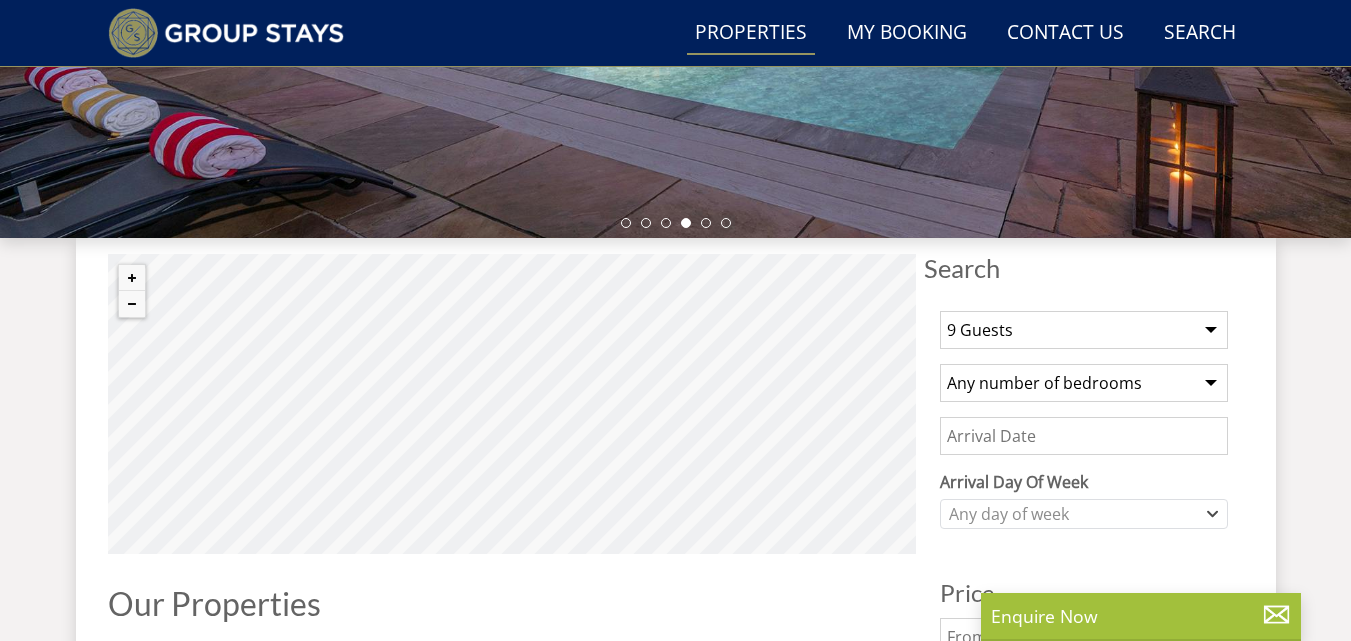 click on "Any number of bedrooms
1 Bedroom
2 Bedrooms
3 Bedrooms
4 Bedrooms
5 Bedrooms
6 Bedrooms
7 Bedrooms
8 Bedrooms
9 Bedrooms
10 Bedrooms
11 Bedrooms
12 Bedrooms
13 Bedrooms
14 Bedrooms
15 Bedrooms
16 Bedrooms
17 Bedrooms
18 Bedrooms
19 Bedrooms
20 Bedrooms
21 Bedrooms
22 Bedrooms
23 Bedrooms
24 Bedrooms
25 Bedrooms" at bounding box center [1084, 383] 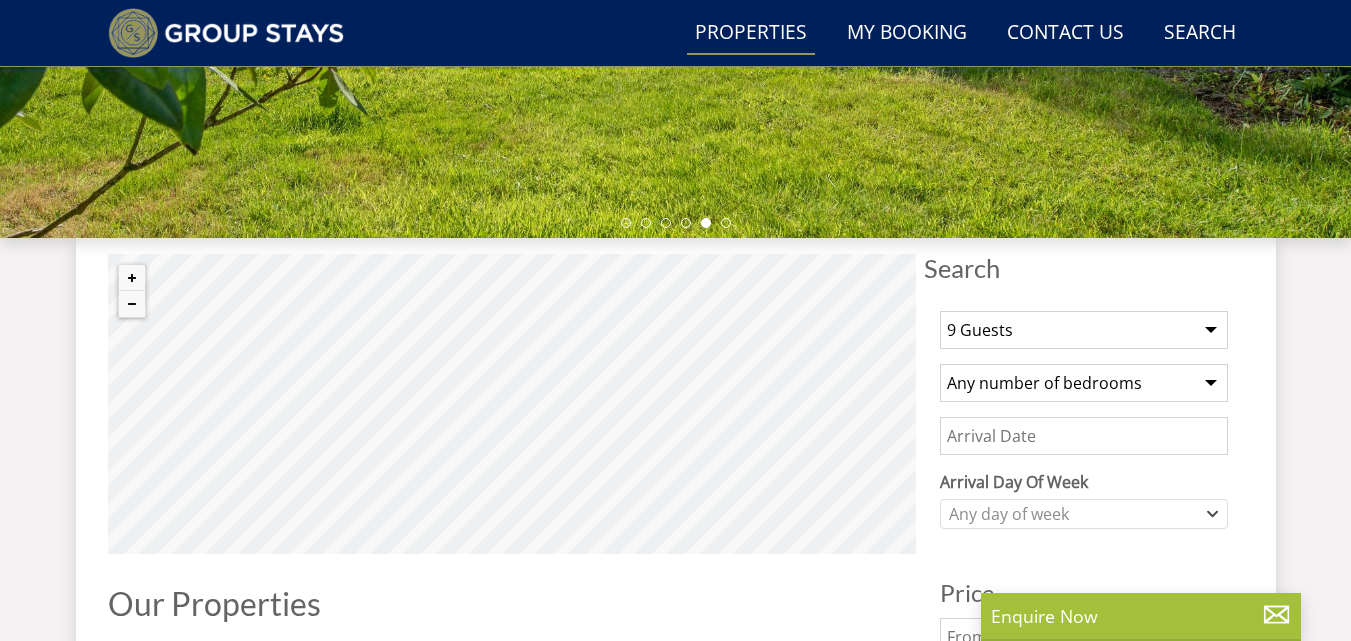 select on "5" 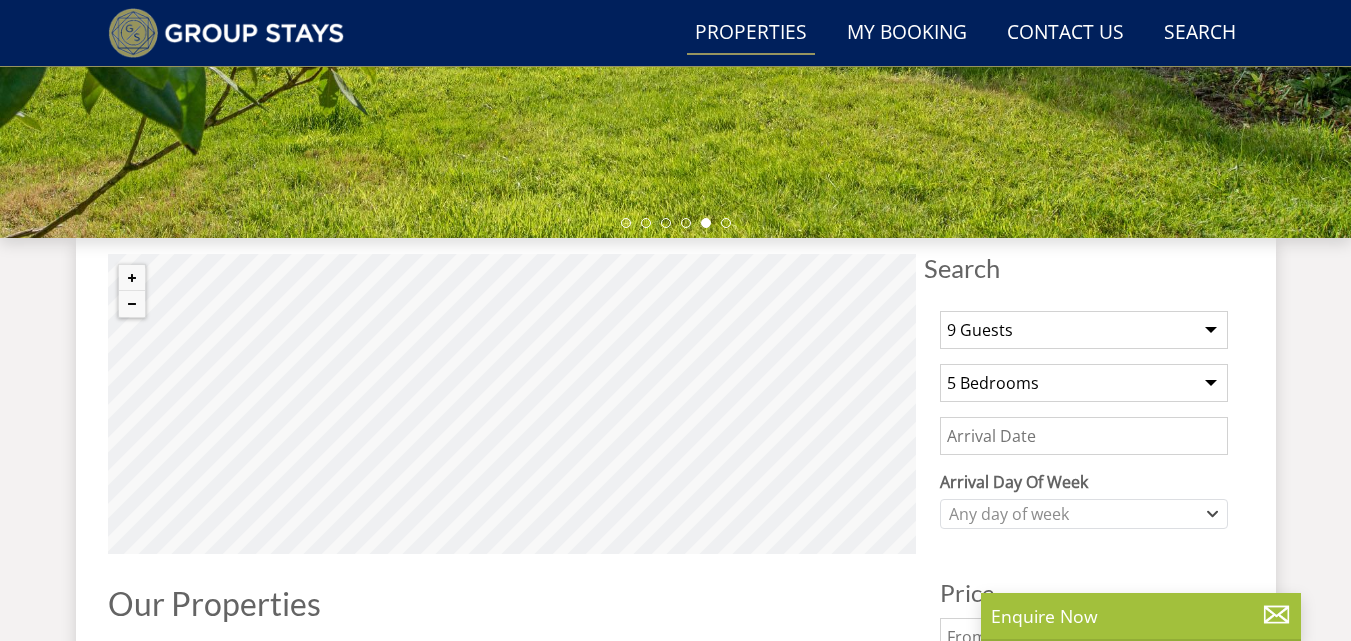 click on "Any number of bedrooms
1 Bedroom
2 Bedrooms
3 Bedrooms
4 Bedrooms
5 Bedrooms
6 Bedrooms
7 Bedrooms
8 Bedrooms
9 Bedrooms
10 Bedrooms
11 Bedrooms
12 Bedrooms
13 Bedrooms
14 Bedrooms
15 Bedrooms
16 Bedrooms
17 Bedrooms
18 Bedrooms
19 Bedrooms
20 Bedrooms
21 Bedrooms
22 Bedrooms
23 Bedrooms
24 Bedrooms
25 Bedrooms" at bounding box center [1084, 383] 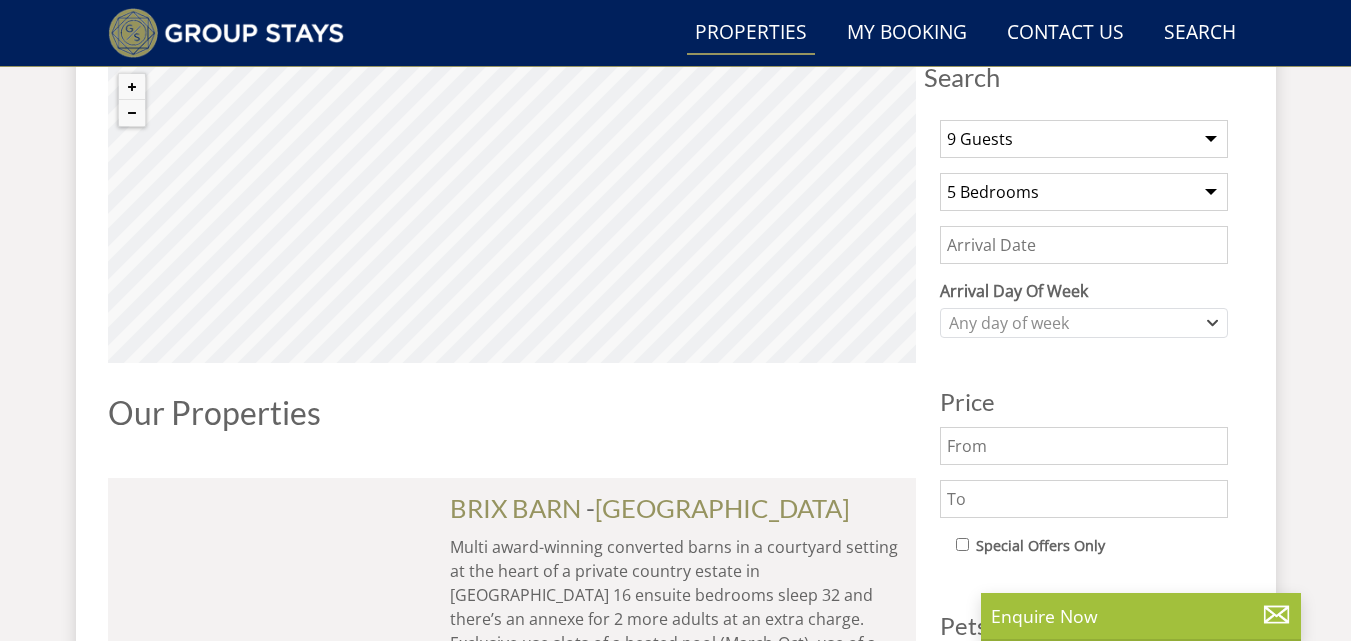scroll, scrollTop: 796, scrollLeft: 0, axis: vertical 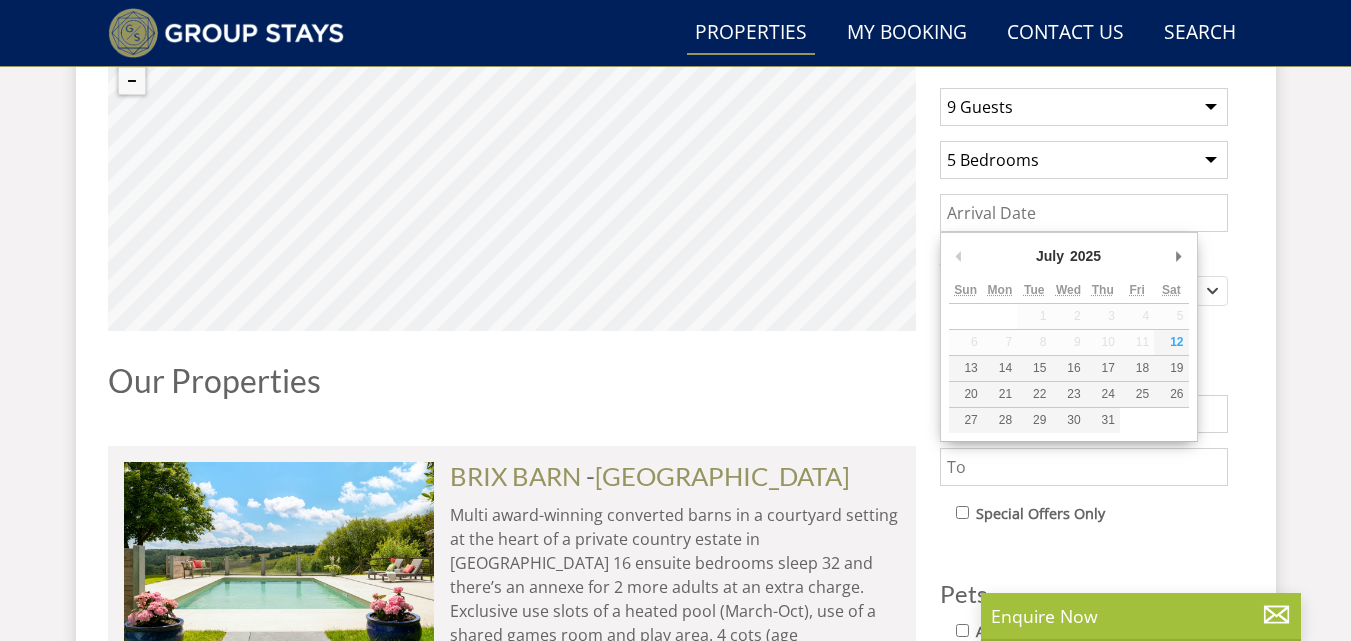 click on "Date" at bounding box center [1084, 213] 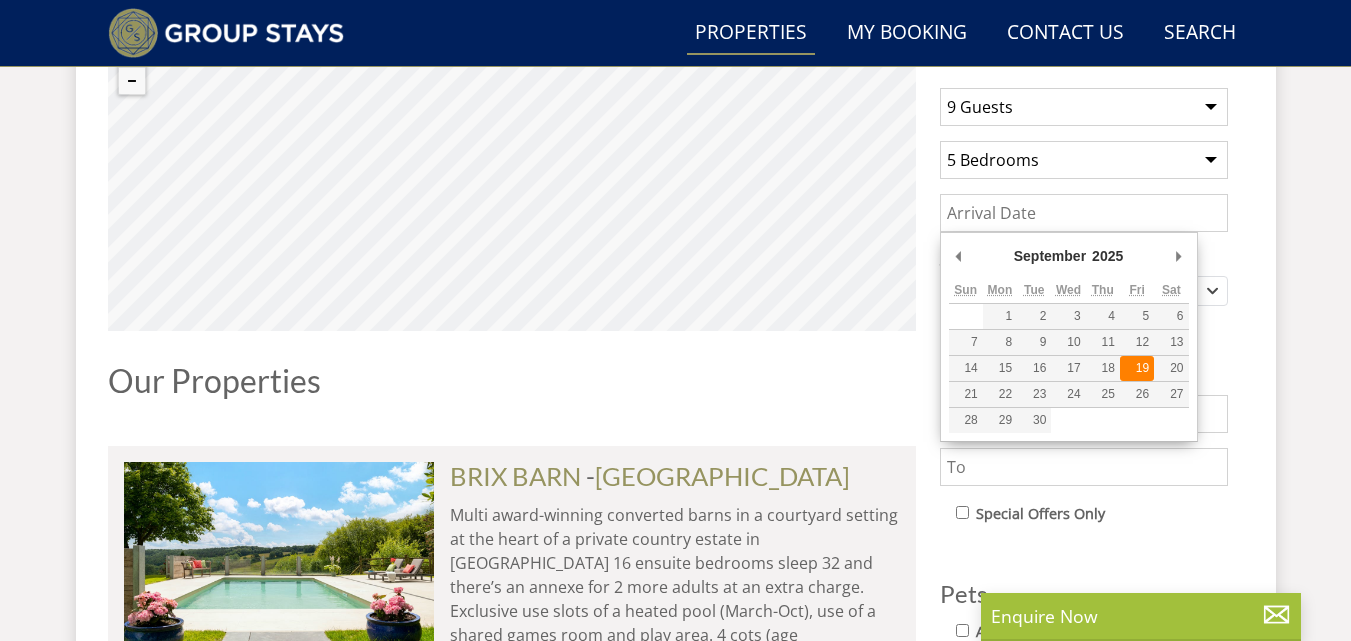 type on "[DATE]" 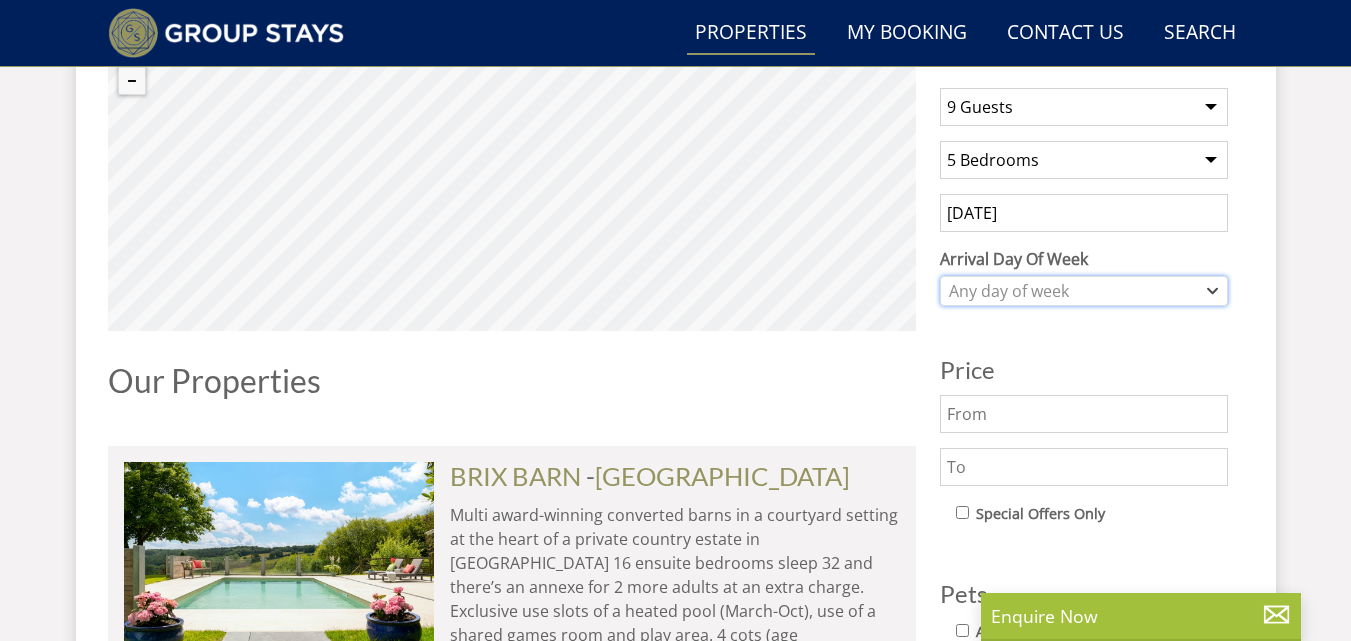 click 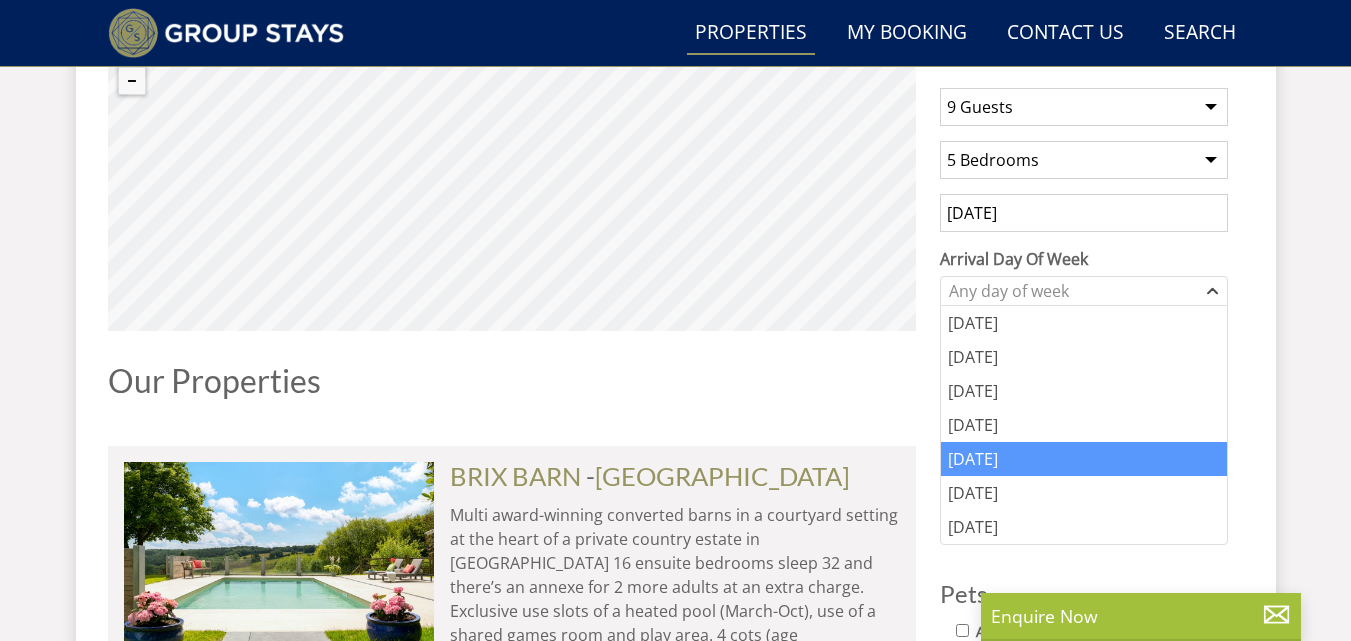 click on "[DATE]" at bounding box center [1084, 459] 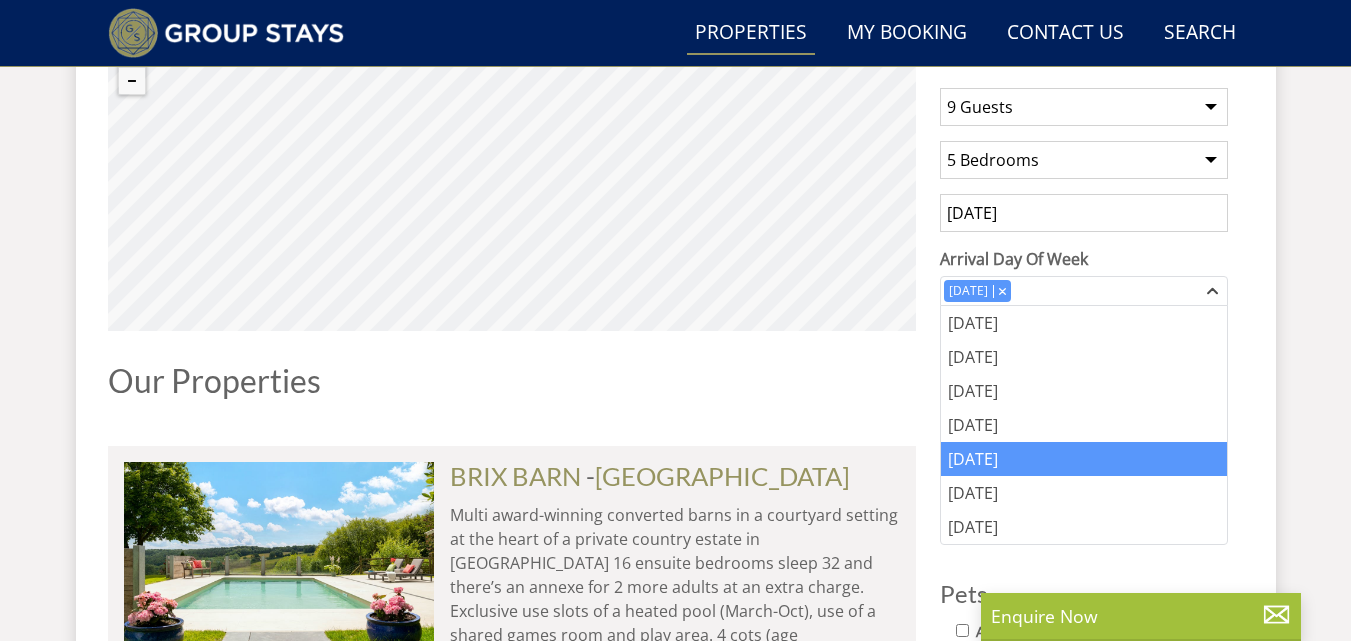 click on "[DATE]" at bounding box center (1084, 459) 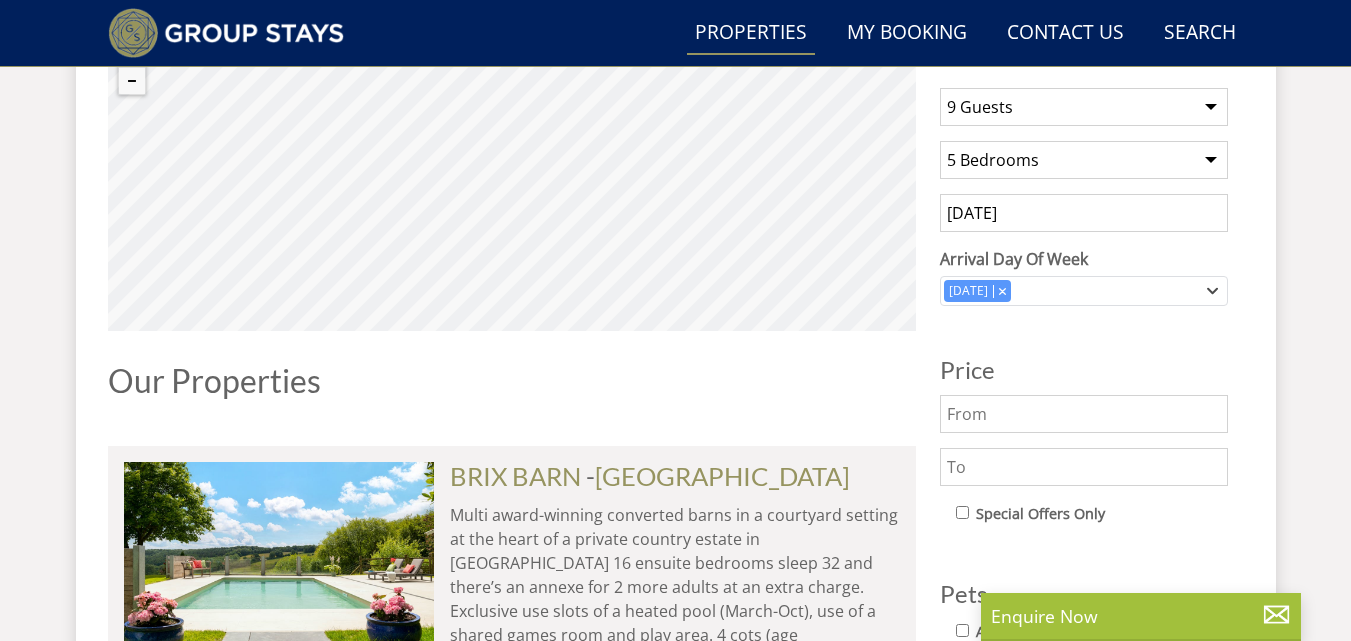 click at bounding box center (1084, 414) 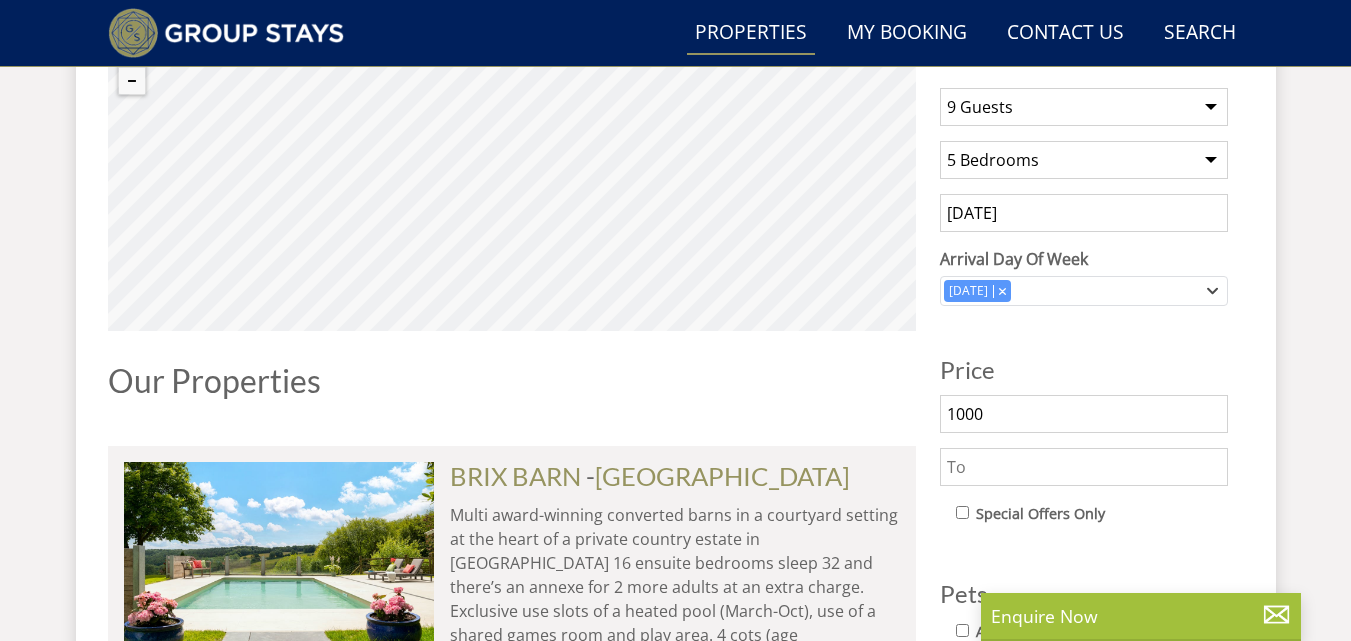 type on "1000" 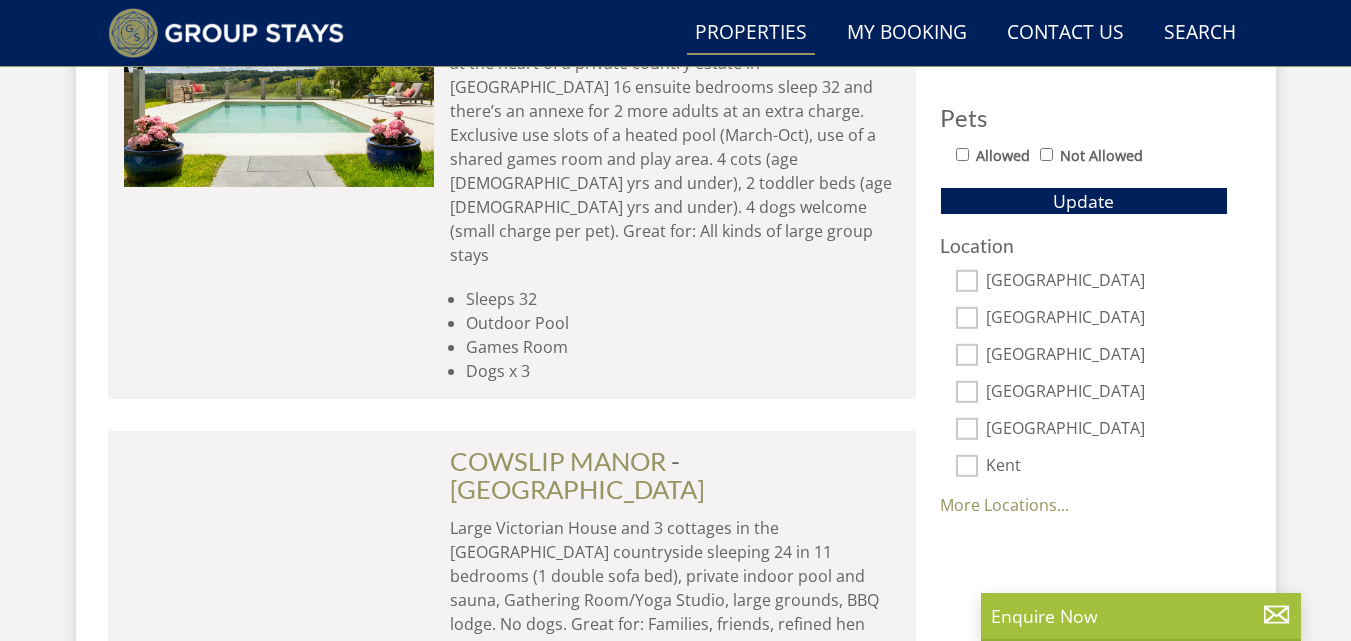 scroll, scrollTop: 1384, scrollLeft: 0, axis: vertical 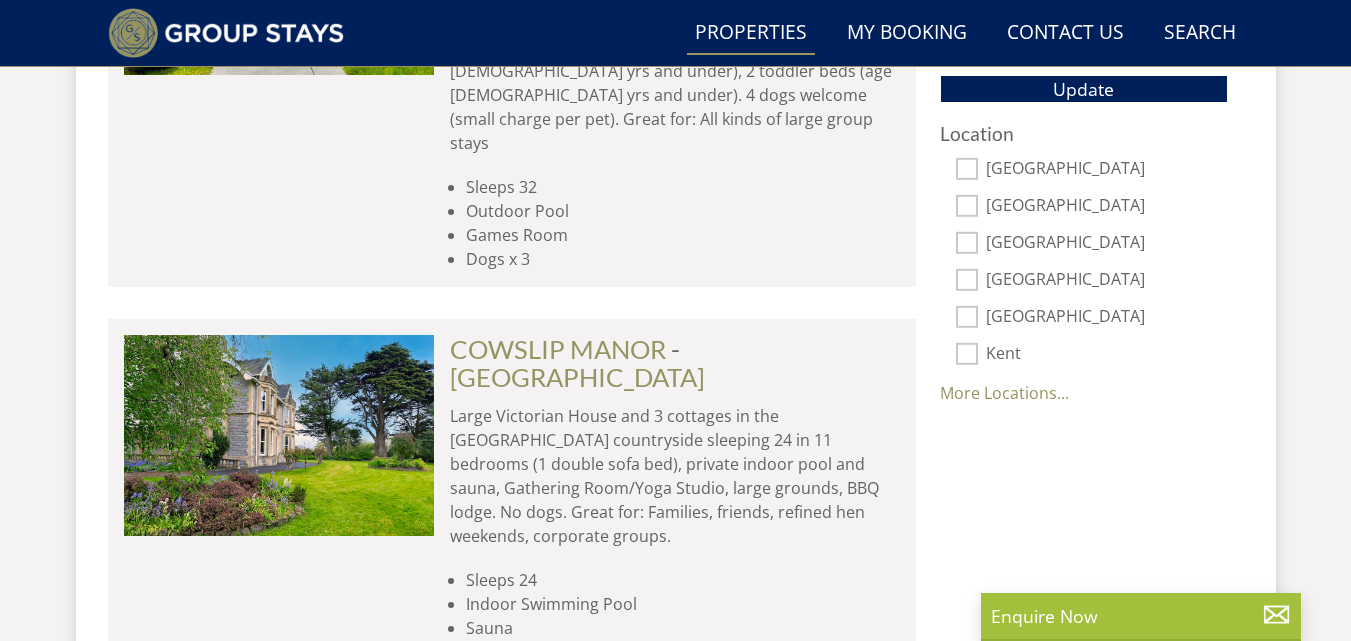 type on "2000" 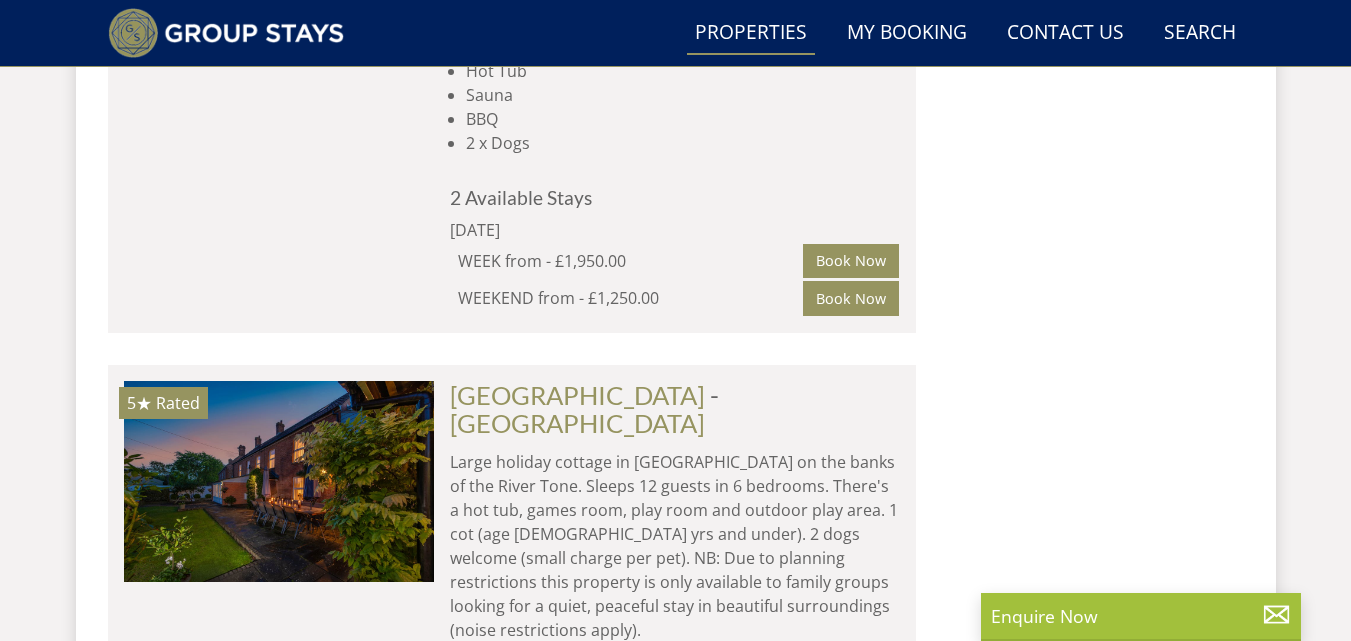 scroll, scrollTop: 2098, scrollLeft: 0, axis: vertical 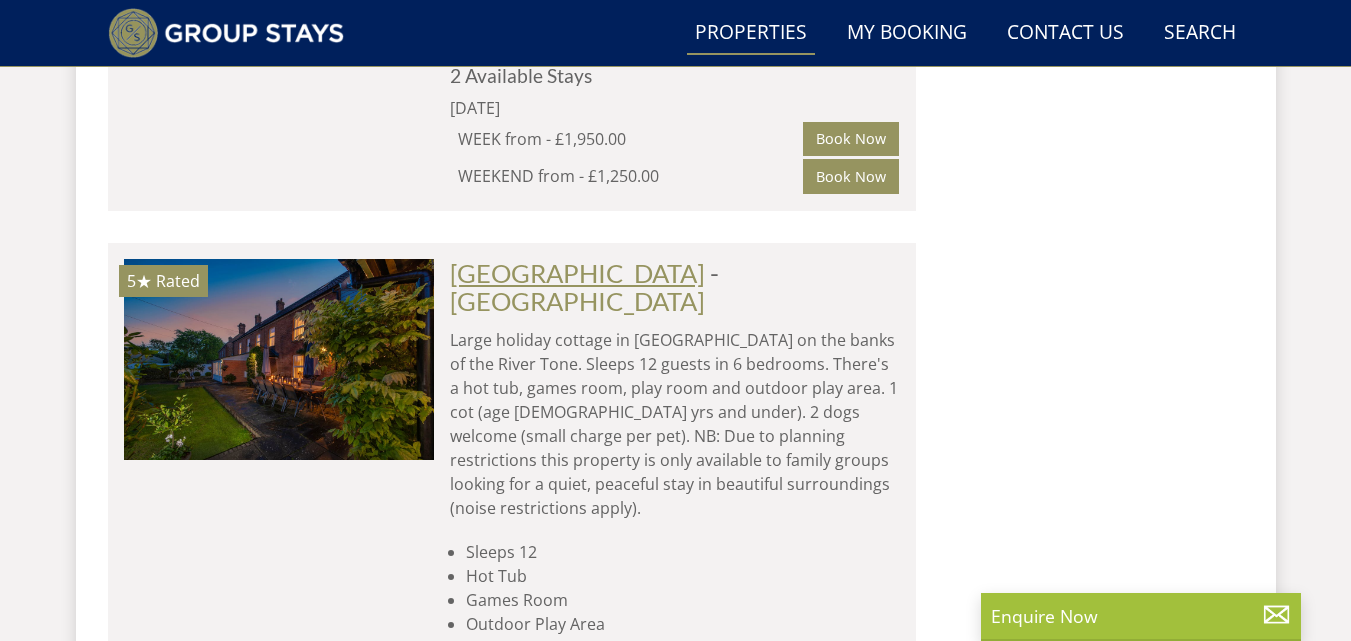 click on "[GEOGRAPHIC_DATA]" at bounding box center (577, 273) 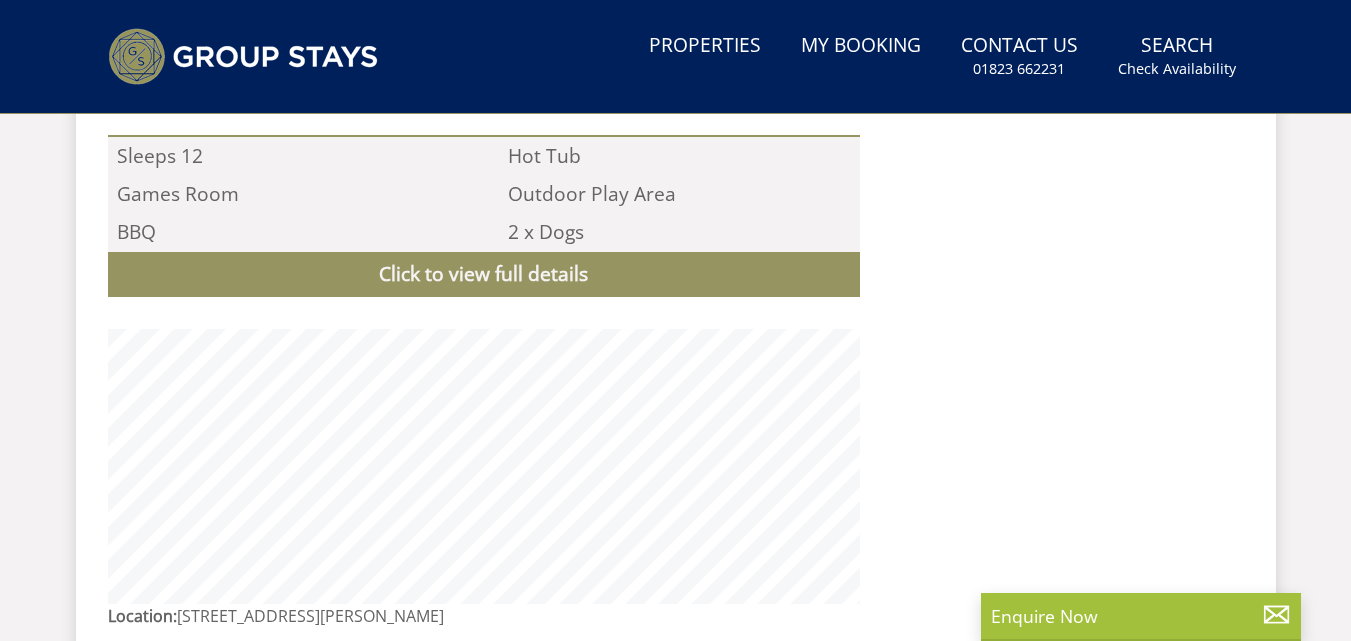 scroll, scrollTop: 0, scrollLeft: 0, axis: both 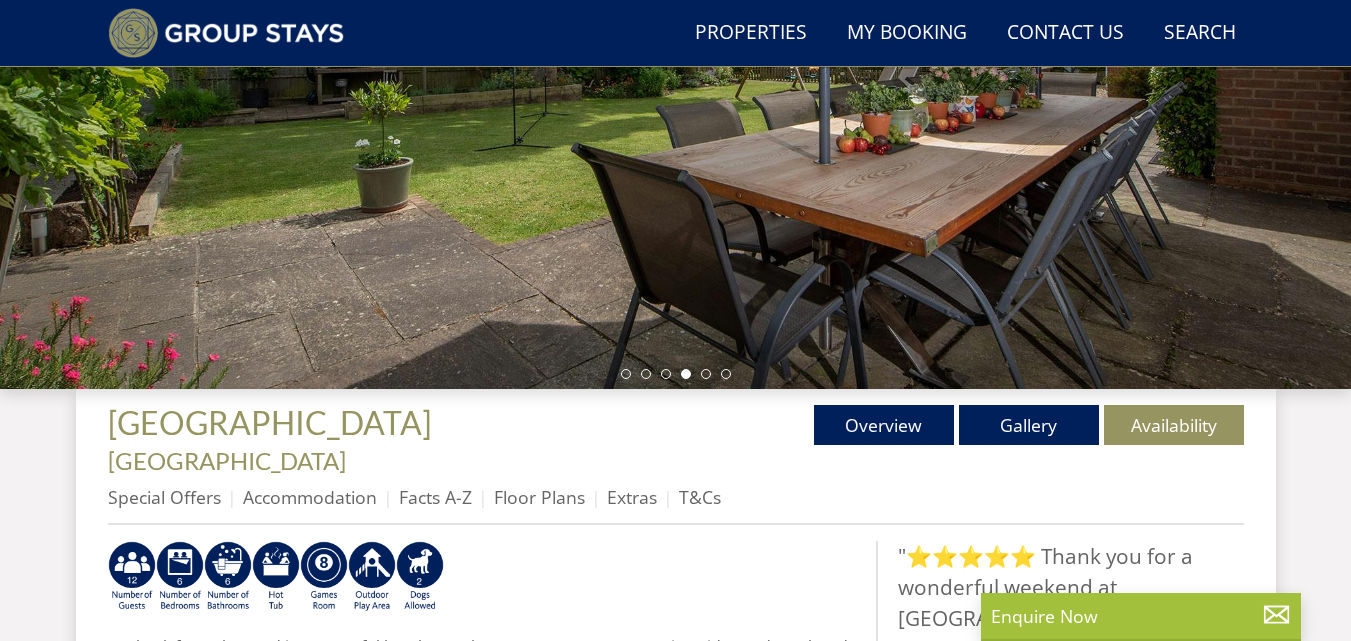 select on "9" 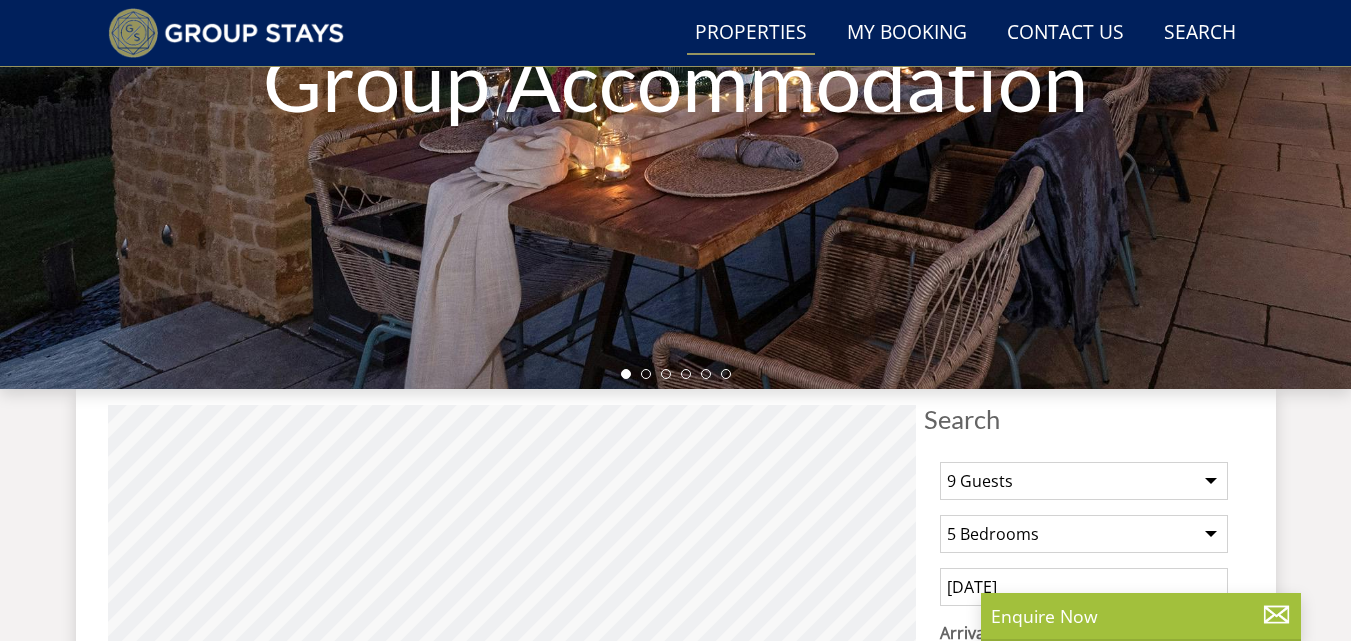 scroll, scrollTop: 2210, scrollLeft: 0, axis: vertical 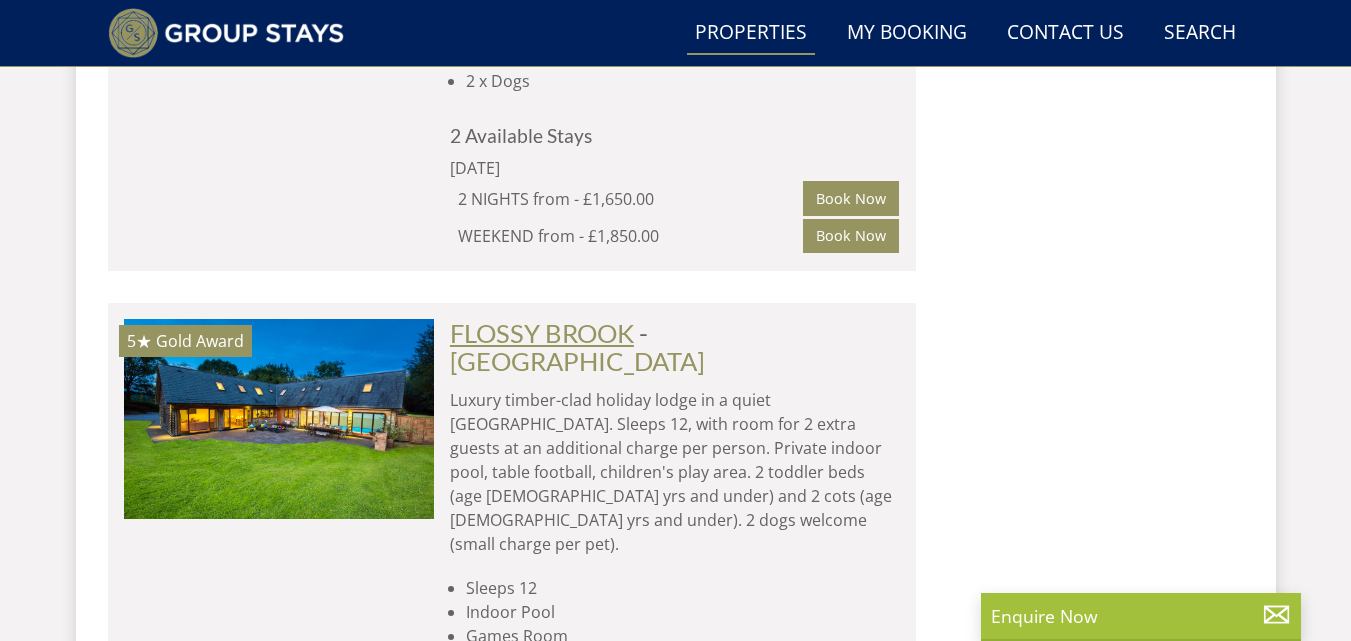 click on "FLOSSY BROOK" at bounding box center [542, 333] 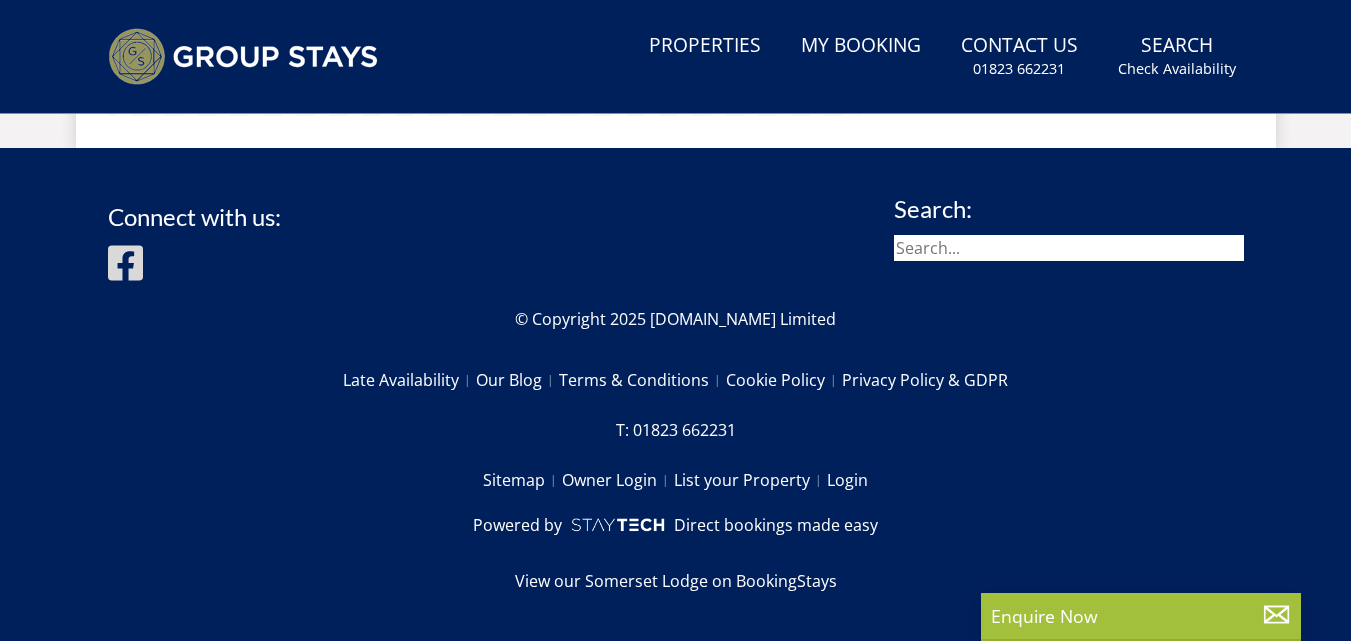 scroll, scrollTop: 0, scrollLeft: 0, axis: both 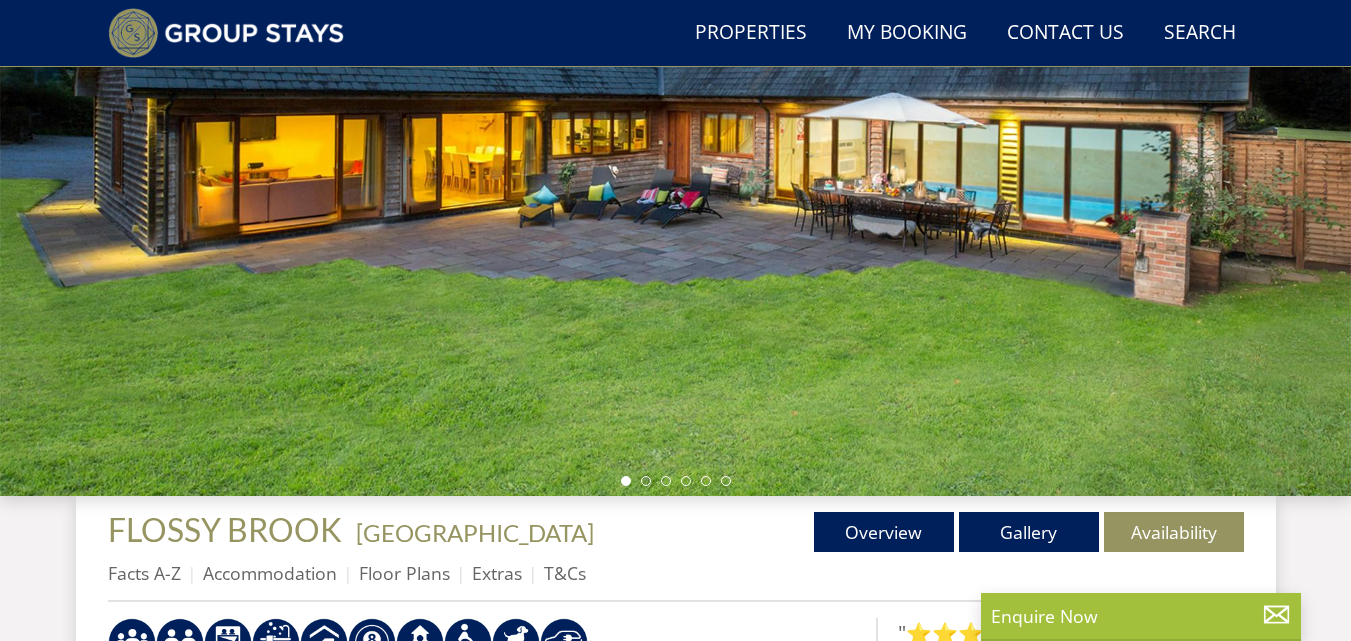 select on "9" 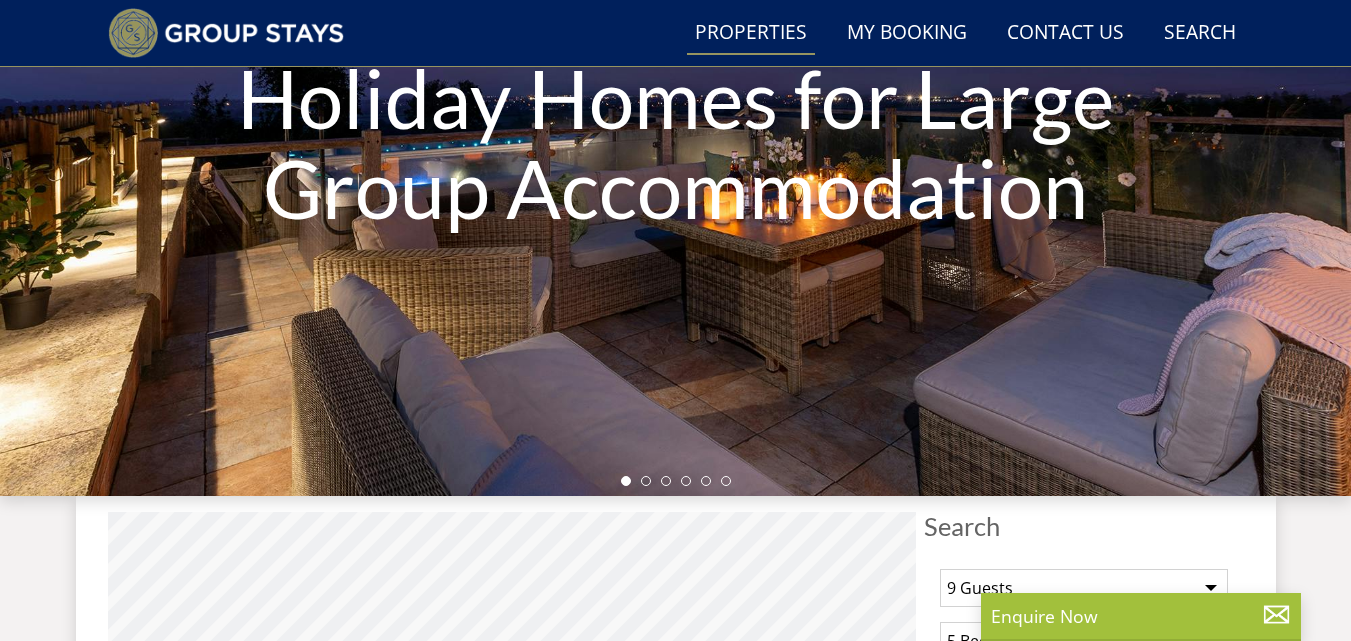 scroll, scrollTop: 3404, scrollLeft: 0, axis: vertical 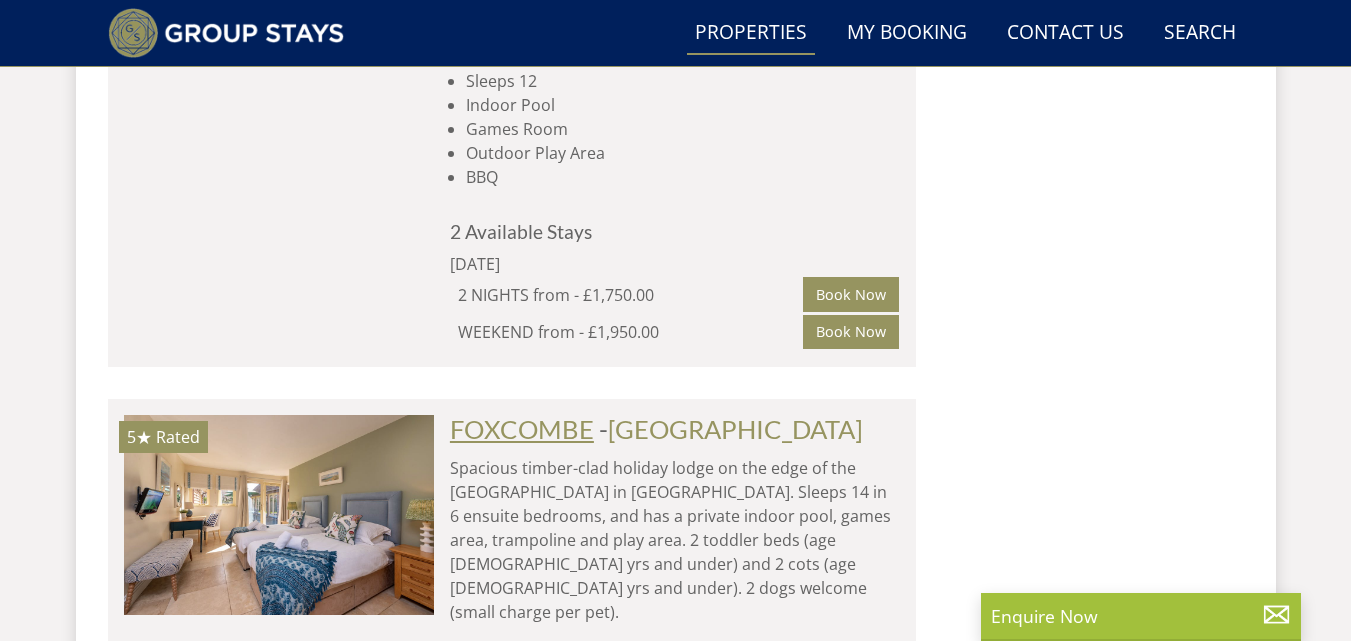 click on "FOXCOMBE" at bounding box center [522, 429] 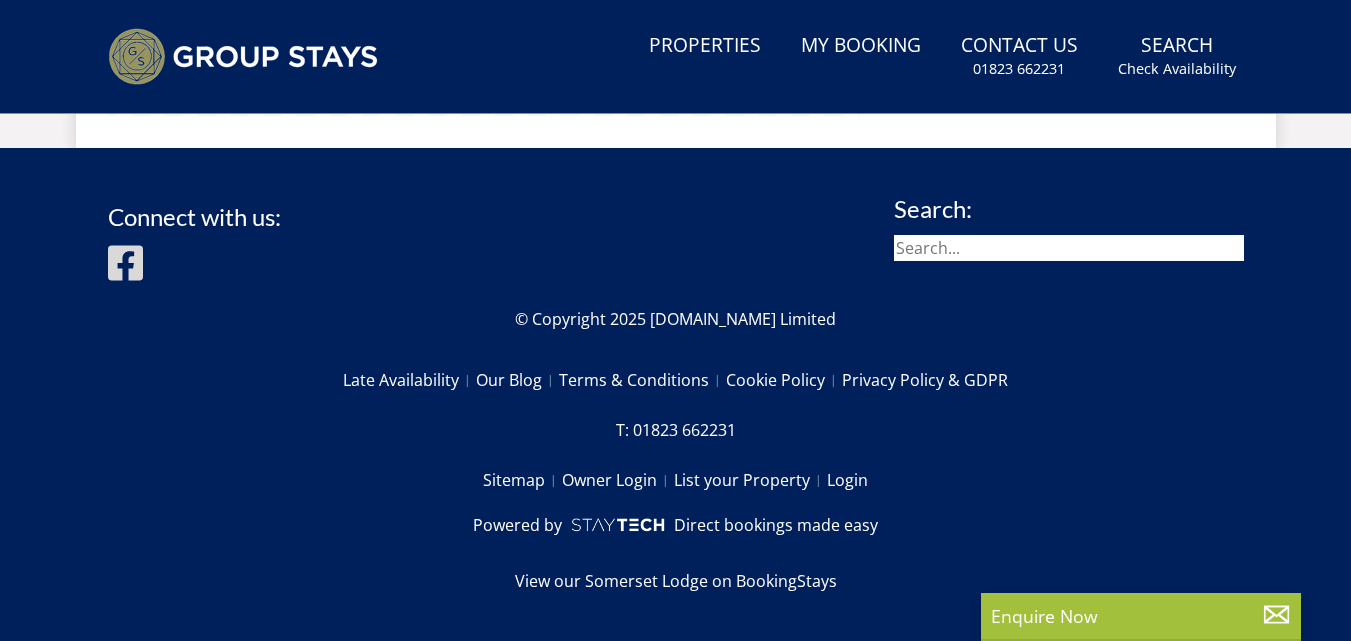 scroll, scrollTop: 0, scrollLeft: 0, axis: both 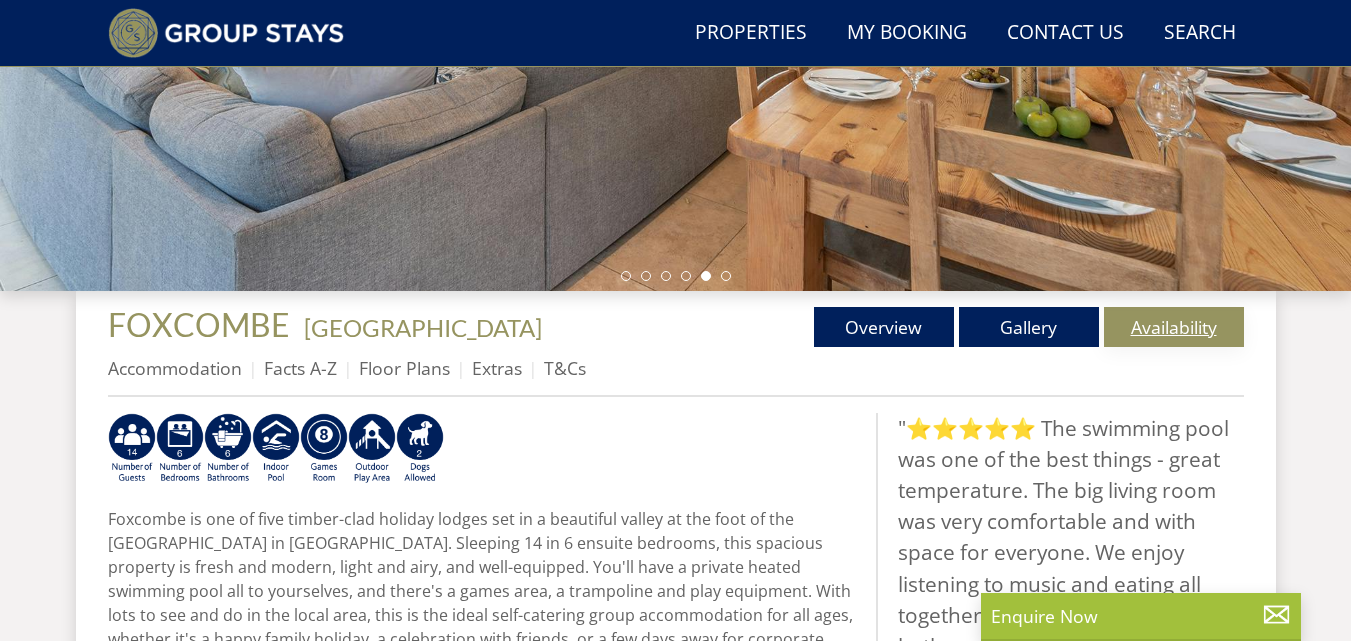 click on "Availability" at bounding box center [1174, 327] 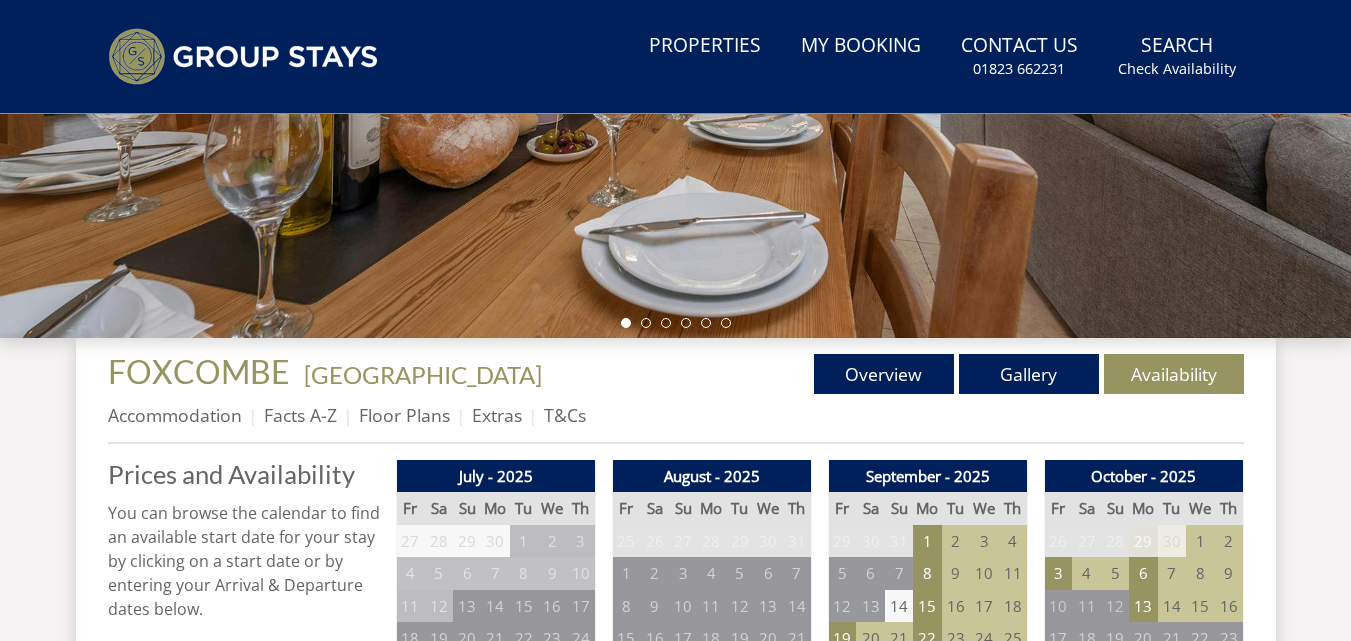 scroll, scrollTop: 0, scrollLeft: 0, axis: both 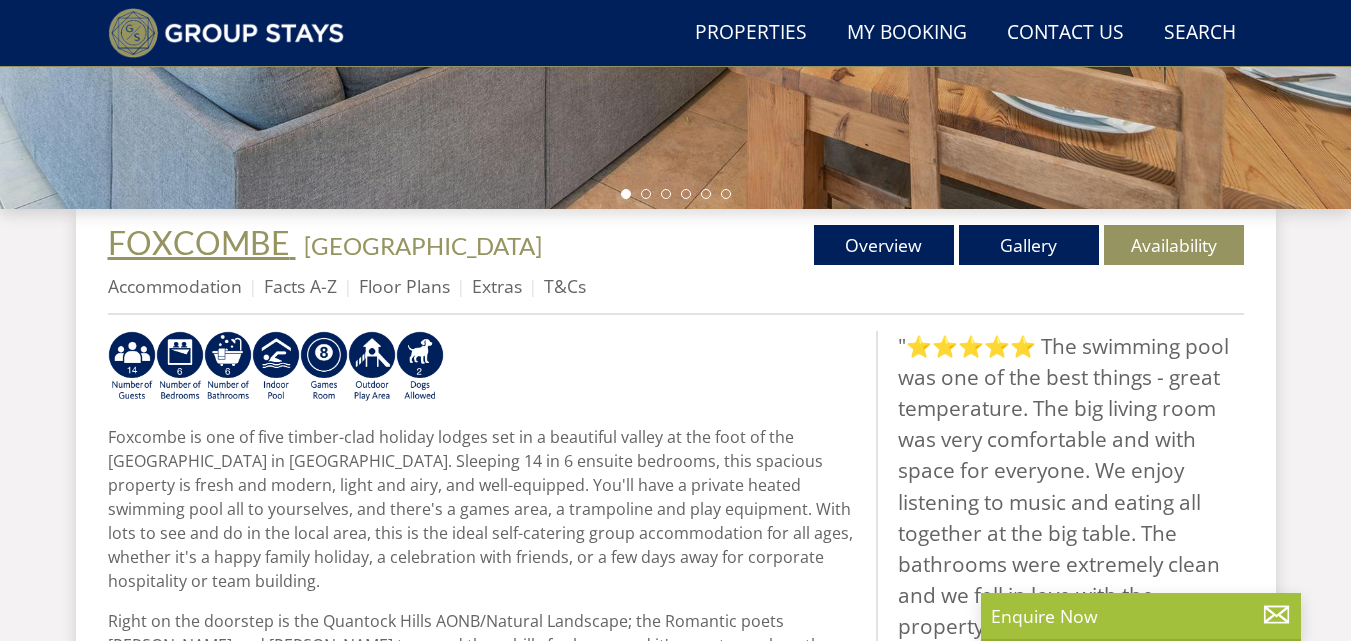 click on "FOXCOMBE" at bounding box center (199, 242) 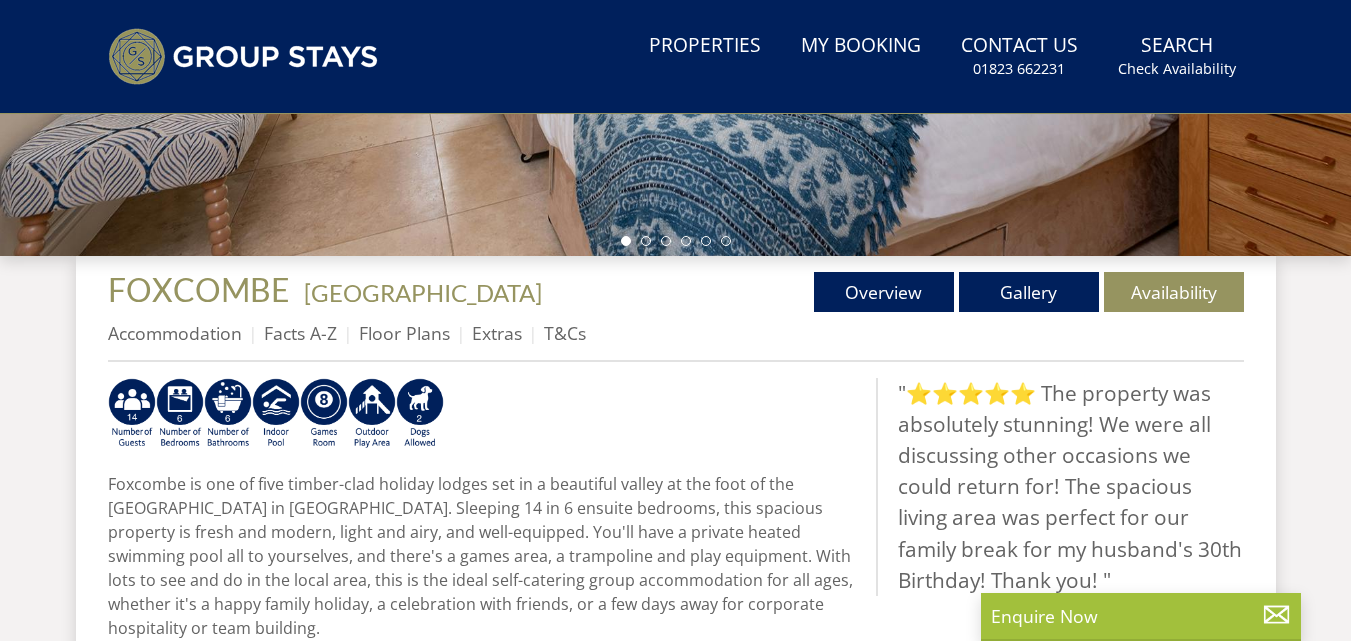 scroll, scrollTop: 0, scrollLeft: 0, axis: both 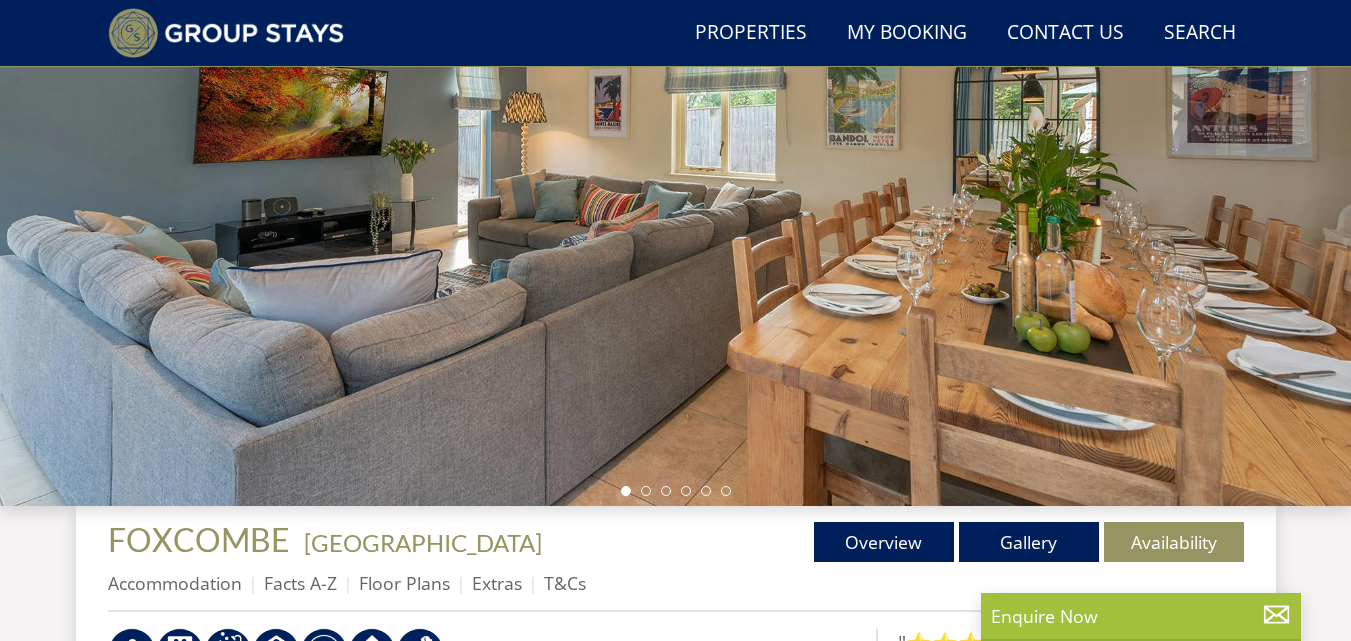 select on "9" 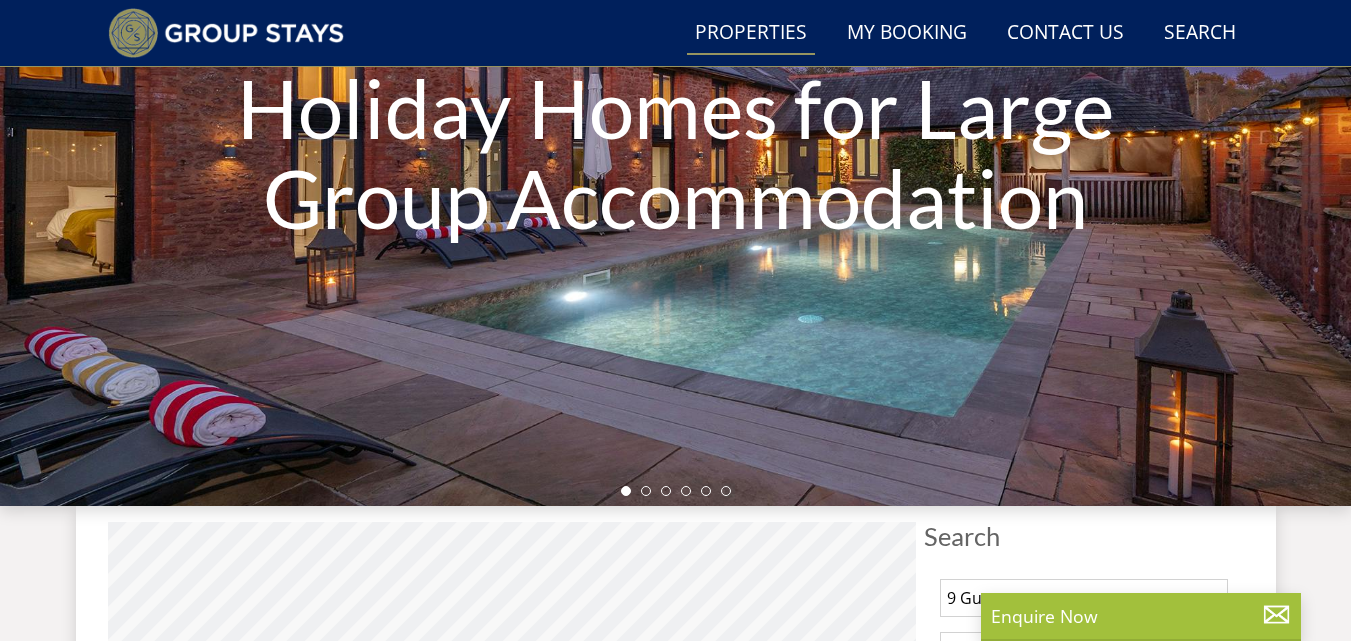 scroll, scrollTop: 3911, scrollLeft: 0, axis: vertical 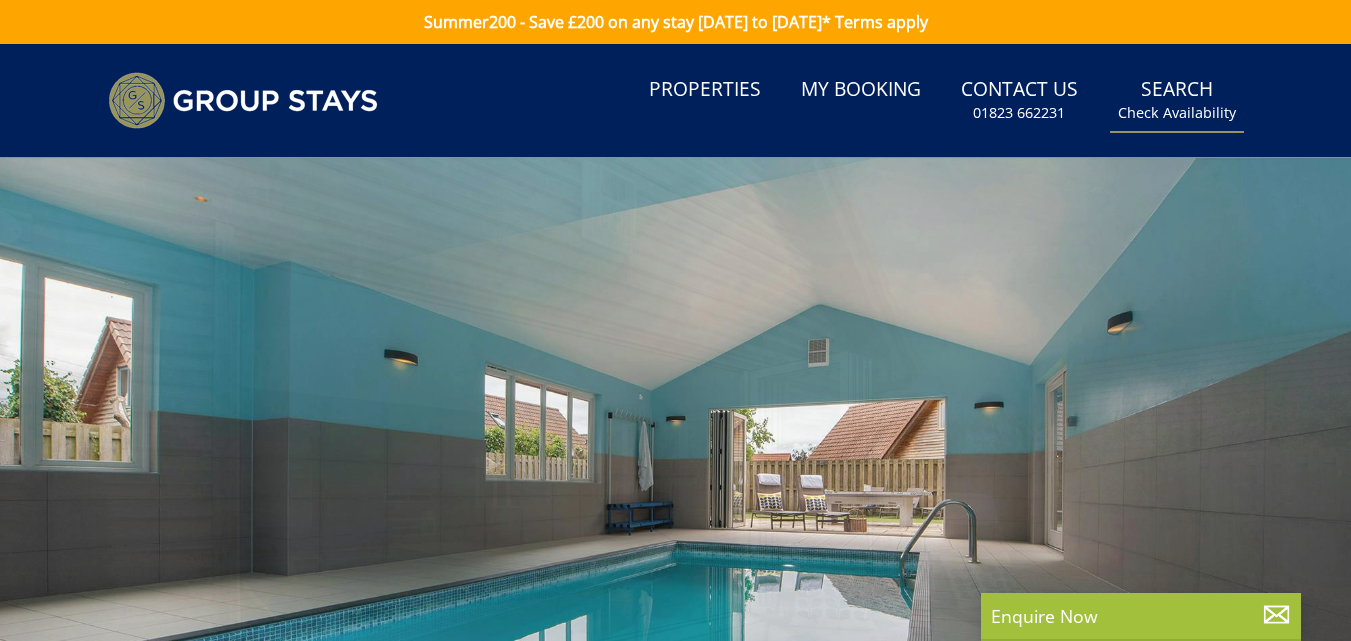click on "Search  Check Availability" at bounding box center [1177, 100] 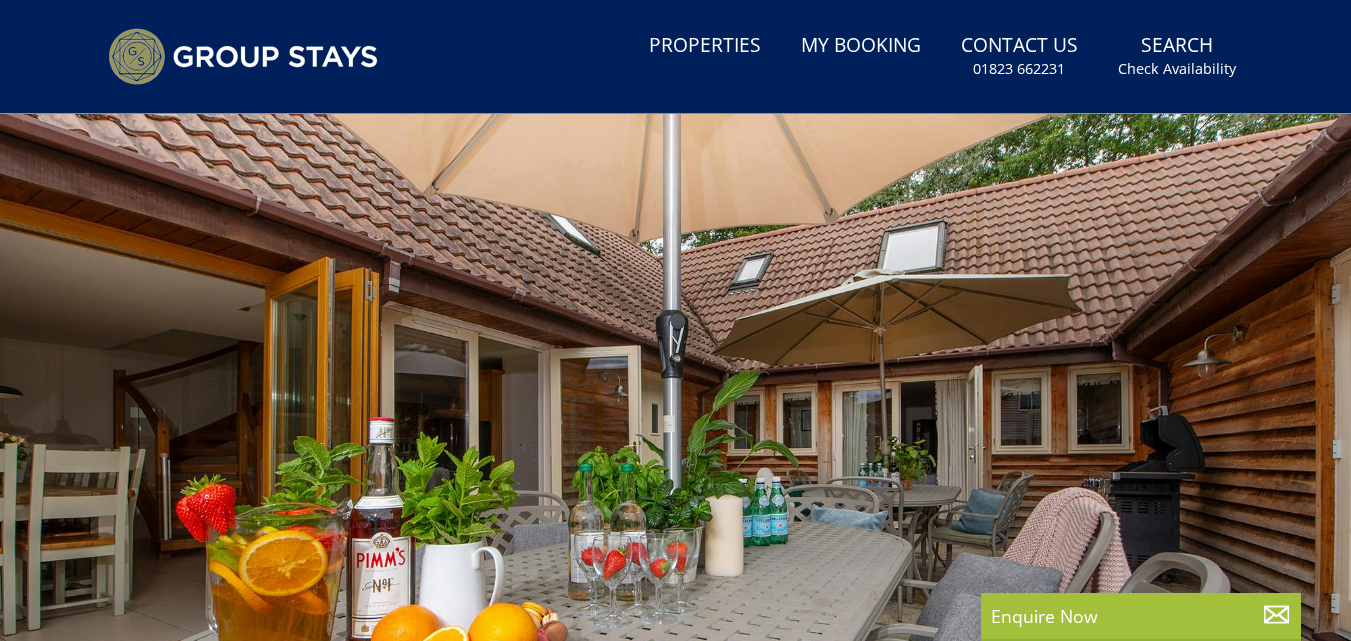 scroll, scrollTop: 0, scrollLeft: 0, axis: both 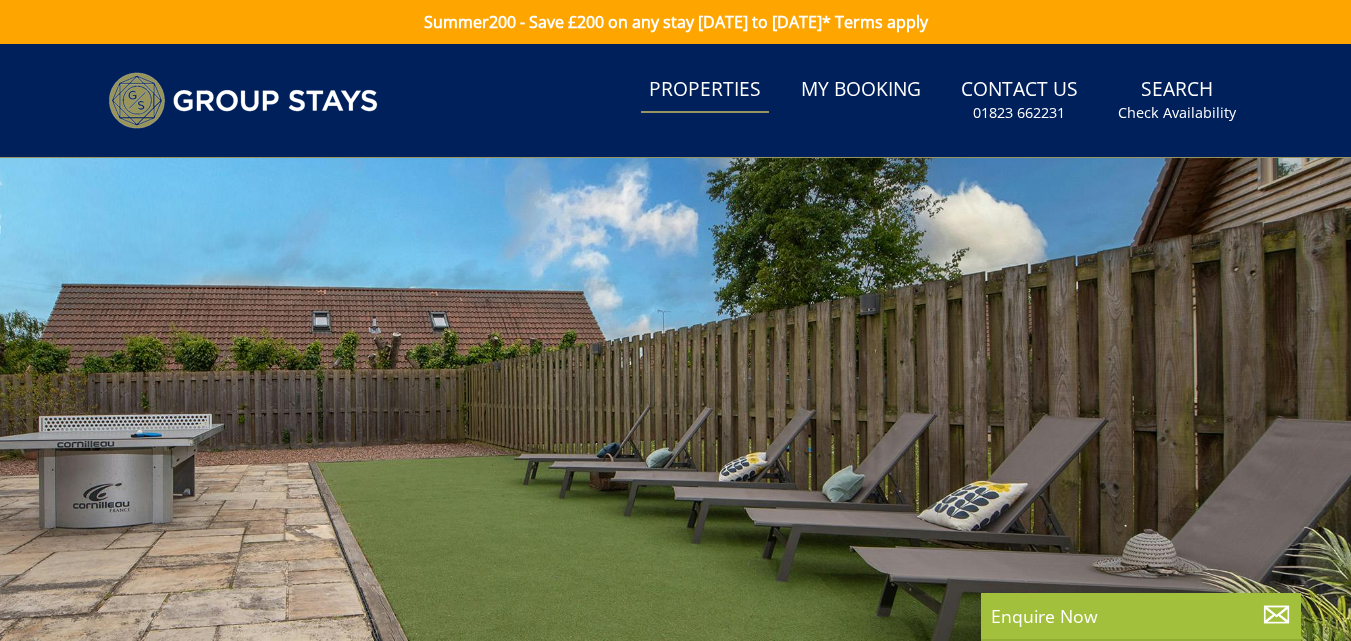 click on "Properties" at bounding box center (705, 90) 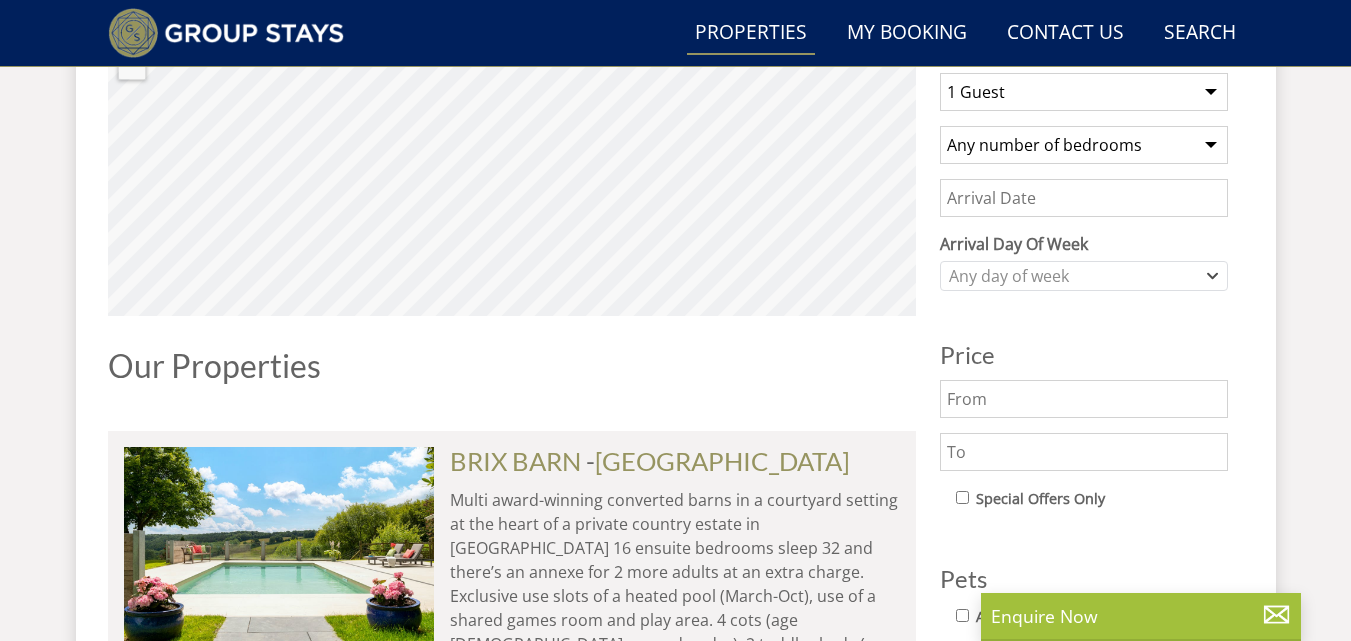 scroll, scrollTop: 795, scrollLeft: 0, axis: vertical 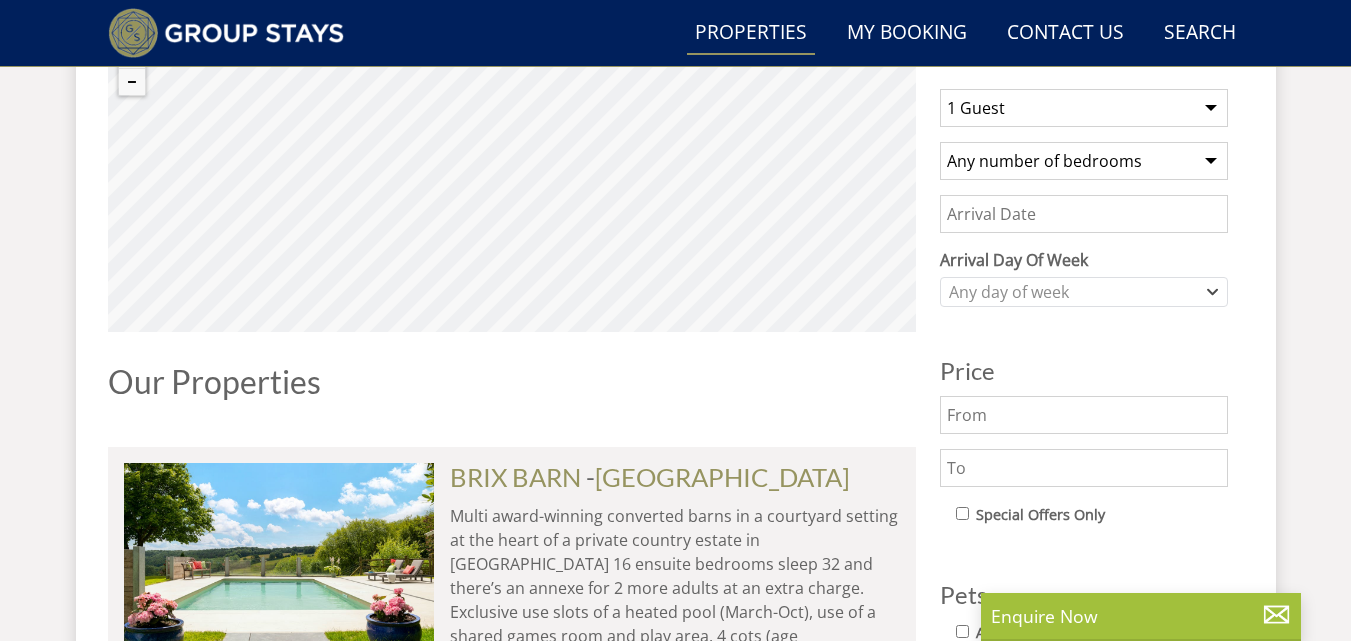 click on "1 Guest
2 Guests
3 Guests
4 Guests
5 Guests
6 Guests
7 Guests
8 Guests
9 Guests
10 Guests
11 Guests
12 Guests
13 Guests
14 Guests
15 Guests
16 Guests
17 Guests
18 Guests
19 Guests
20 Guests
21 Guests
22 Guests
23 Guests
24 Guests
25 Guests
26 Guests
27 Guests
28 Guests
29 Guests
30 Guests
31 Guests
32 Guests
33 Guests
34 Guests
35 Guests
36 Guests
37 Guests
38 Guests
39 Guests
40 Guests
41 Guests
42 Guests
43 Guests
44 Guests
45 Guests
46 Guests
47 Guests
48 Guests
49 Guests
50 Guests
51 Guests
52 Guests
53 Guests
54 Guests
55 Guests
56 Guests
57 Guests
58 Guests
59 Guests
60 Guests
61 Guests
62 Guests
63 Guests
64 Guests
65 Guests
66 Guests
67 Guests
68 Guests
69 Guests
70 Guests
71 Guests
72 Guests
73 Guests
74 Guests
75 Guests
76 Guests
77 Guests
78 Guests
79 Guests
80 Guests
81 Guests
82 Guests
83 Guests
84 Guests
85 Guests
86 Guests" at bounding box center (1084, 108) 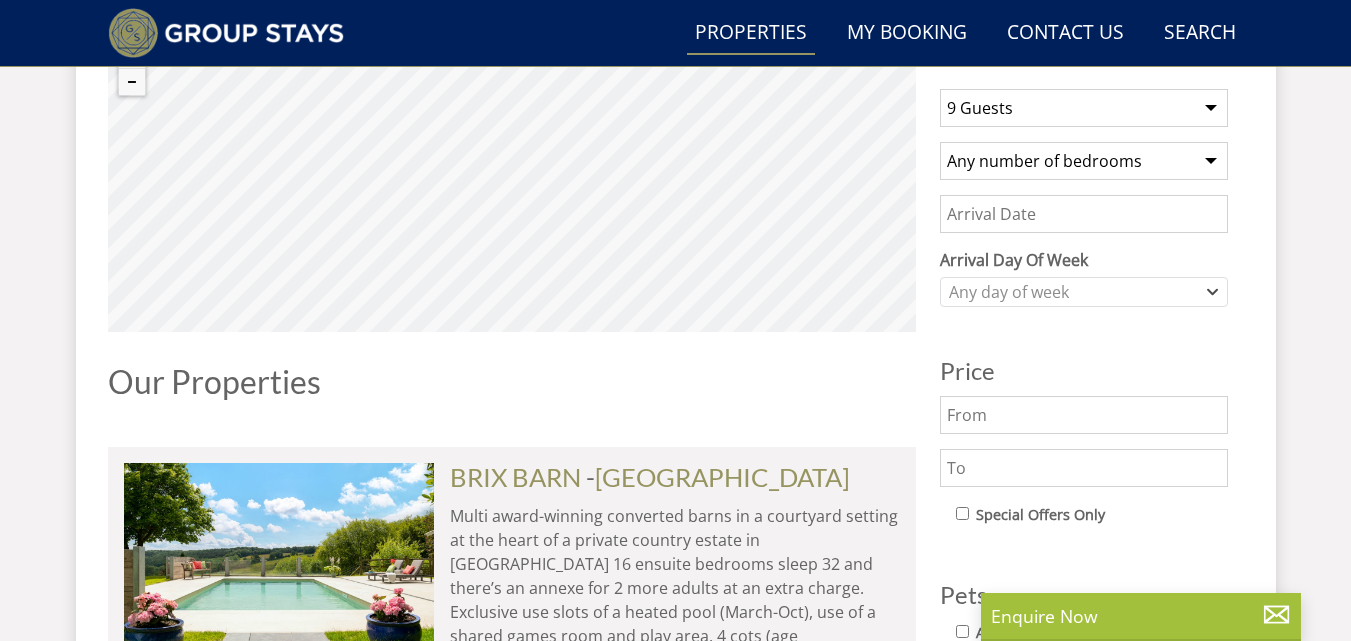 click on "1 Guest
2 Guests
3 Guests
4 Guests
5 Guests
6 Guests
7 Guests
8 Guests
9 Guests
10 Guests
11 Guests
12 Guests
13 Guests
14 Guests
15 Guests
16 Guests
17 Guests
18 Guests
19 Guests
20 Guests
21 Guests
22 Guests
23 Guests
24 Guests
25 Guests
26 Guests
27 Guests
28 Guests
29 Guests
30 Guests
31 Guests
32 Guests
33 Guests
34 Guests
35 Guests
36 Guests
37 Guests
38 Guests
39 Guests
40 Guests
41 Guests
42 Guests
43 Guests
44 Guests
45 Guests
46 Guests
47 Guests
48 Guests
49 Guests
50 Guests
51 Guests
52 Guests
53 Guests
54 Guests
55 Guests
56 Guests
57 Guests
58 Guests
59 Guests
60 Guests
61 Guests
62 Guests
63 Guests
64 Guests
65 Guests
66 Guests
67 Guests
68 Guests
69 Guests
70 Guests
71 Guests
72 Guests
73 Guests
74 Guests
75 Guests
76 Guests
77 Guests
78 Guests
79 Guests
80 Guests
81 Guests
82 Guests
83 Guests
84 Guests
85 Guests
86 Guests" at bounding box center (1084, 108) 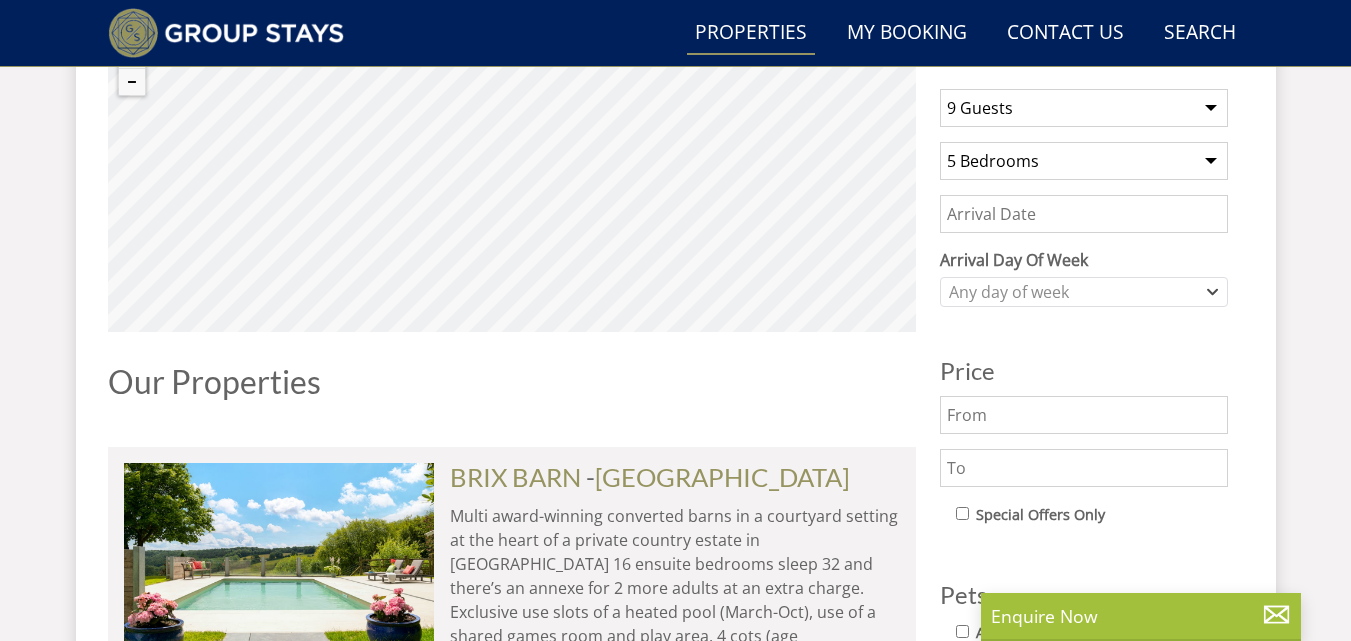 click on "Any number of bedrooms
1 Bedroom
2 Bedrooms
3 Bedrooms
4 Bedrooms
5 Bedrooms
6 Bedrooms
7 Bedrooms
8 Bedrooms
9 Bedrooms
10 Bedrooms
11 Bedrooms
12 Bedrooms
13 Bedrooms
14 Bedrooms
15 Bedrooms
16 Bedrooms
17 Bedrooms
18 Bedrooms
19 Bedrooms
20 Bedrooms
21 Bedrooms
22 Bedrooms
23 Bedrooms
24 Bedrooms
25 Bedrooms" at bounding box center (1084, 161) 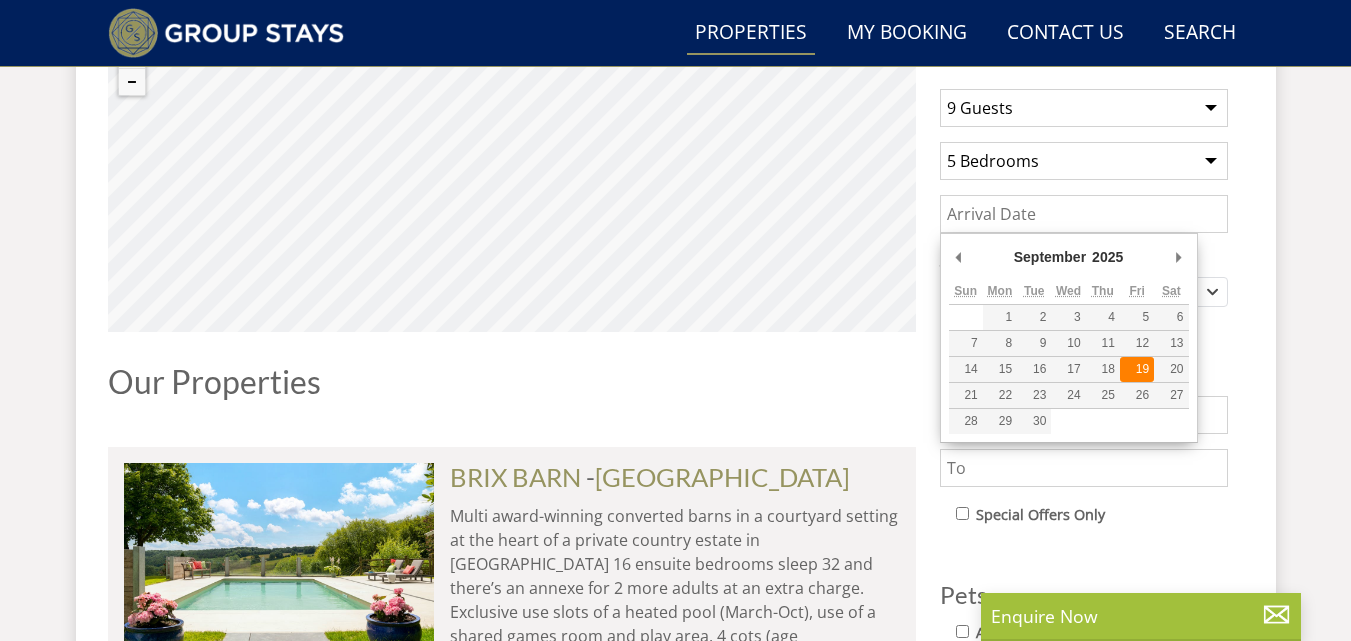 type on "[DATE]" 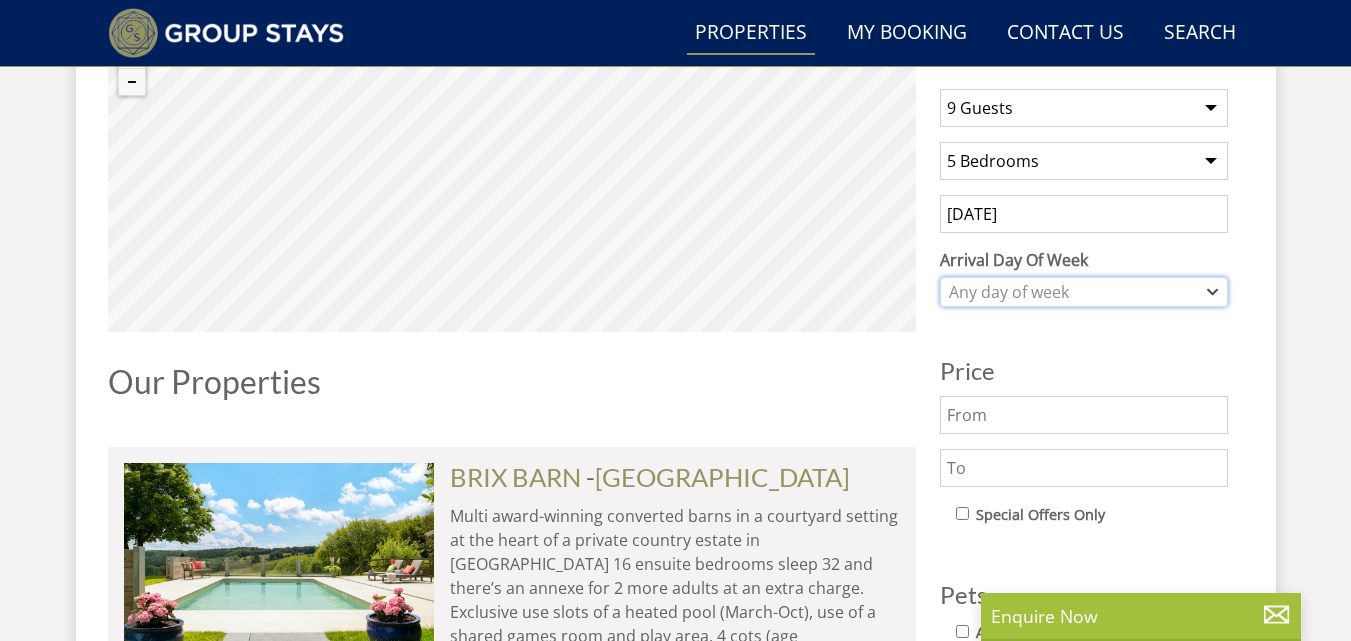 click 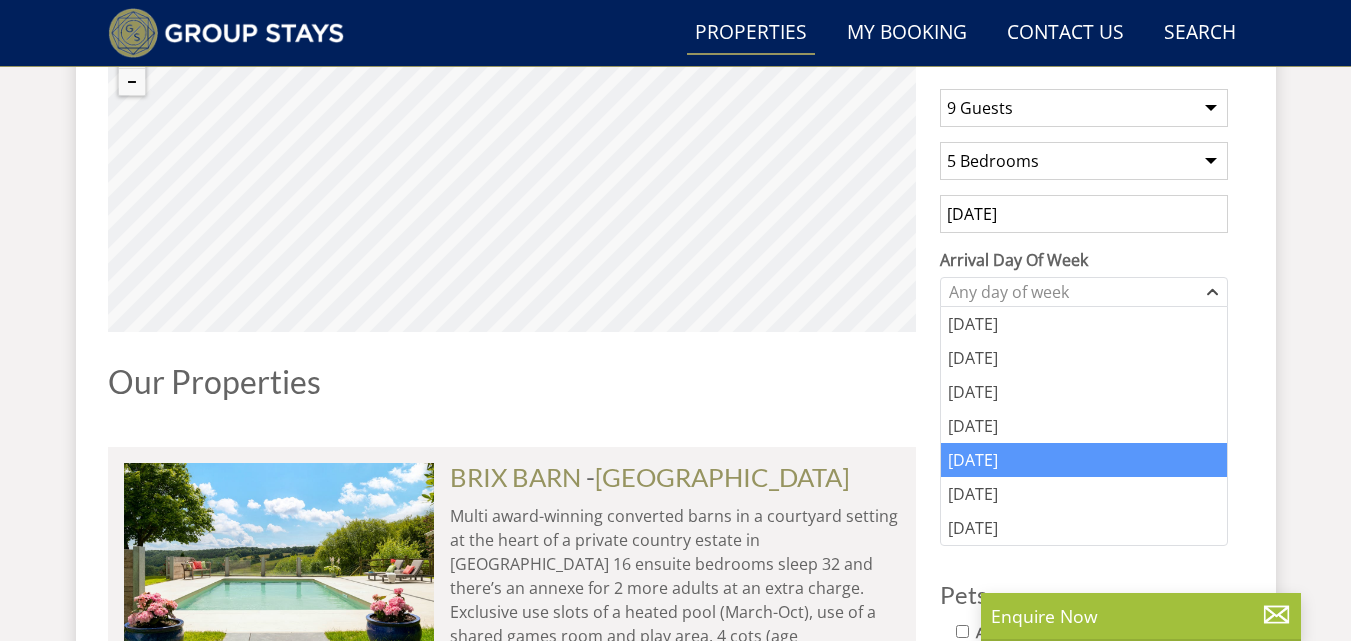 click on "[DATE]" at bounding box center [1084, 460] 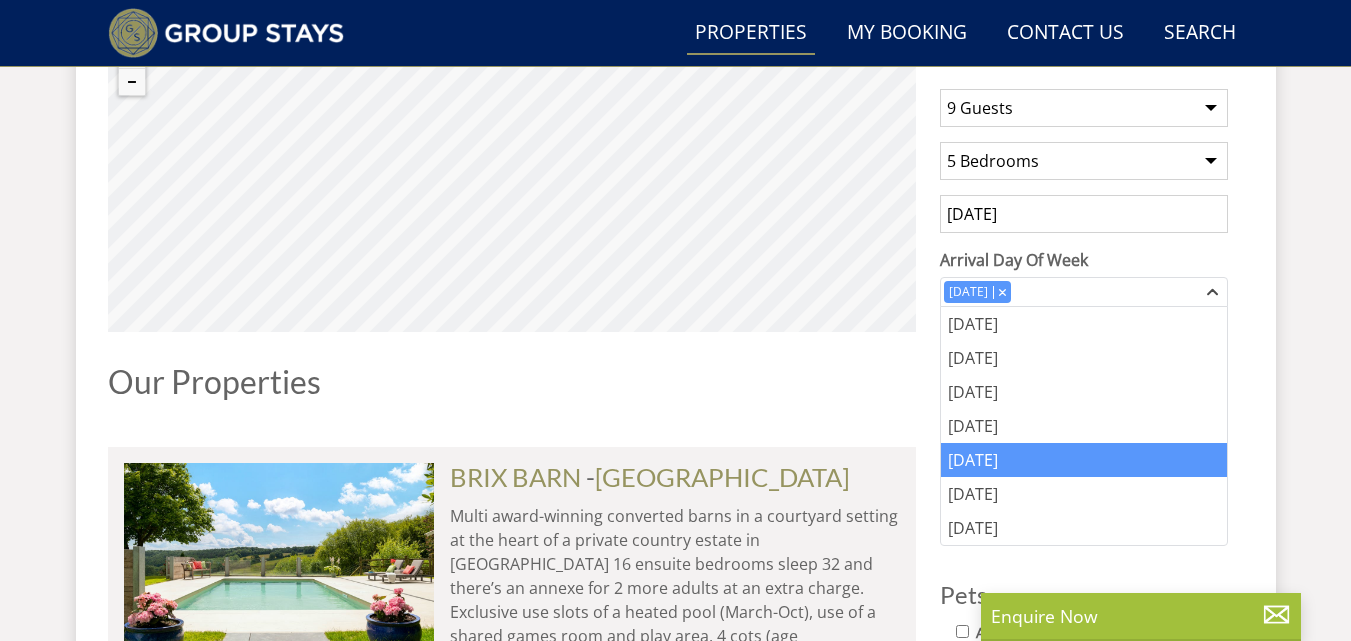 click on "Search
Search
1 Guest
2 Guests
3 Guests
4 Guests
5 Guests
6 Guests
7 Guests
8 Guests
9 Guests
10 Guests
11 Guests
12 Guests
13 Guests
14 Guests
15 Guests
16 Guests
17 Guests
18 Guests
19 Guests
20 Guests
21 Guests
22 Guests
23 Guests
24 Guests
25 Guests
26 Guests
27 Guests
28 Guests
29 Guests
30 Guests
31 Guests
32 Guests
33 Guests
34 Guests
35 Guests
36 Guests
37 Guests
38 Guests
39 Guests
40 Guests
41 Guests
42 Guests
43 Guests
44 Guests
45 Guests
46 Guests
47 Guests
48 Guests
49 Guests
50 Guests
51 Guests
52 Guests
53 Guests
54 Guests
55 Guests
56 Guests
57 Guests
58 Guests
59 Guests
60 Guests
61 Guests
62 Guests
63 Guests
64 Guests
65 Guests
66 Guests
67 Guests
68 Guests
69 Guests
70 Guests
71 Guests" at bounding box center [676, 4423] 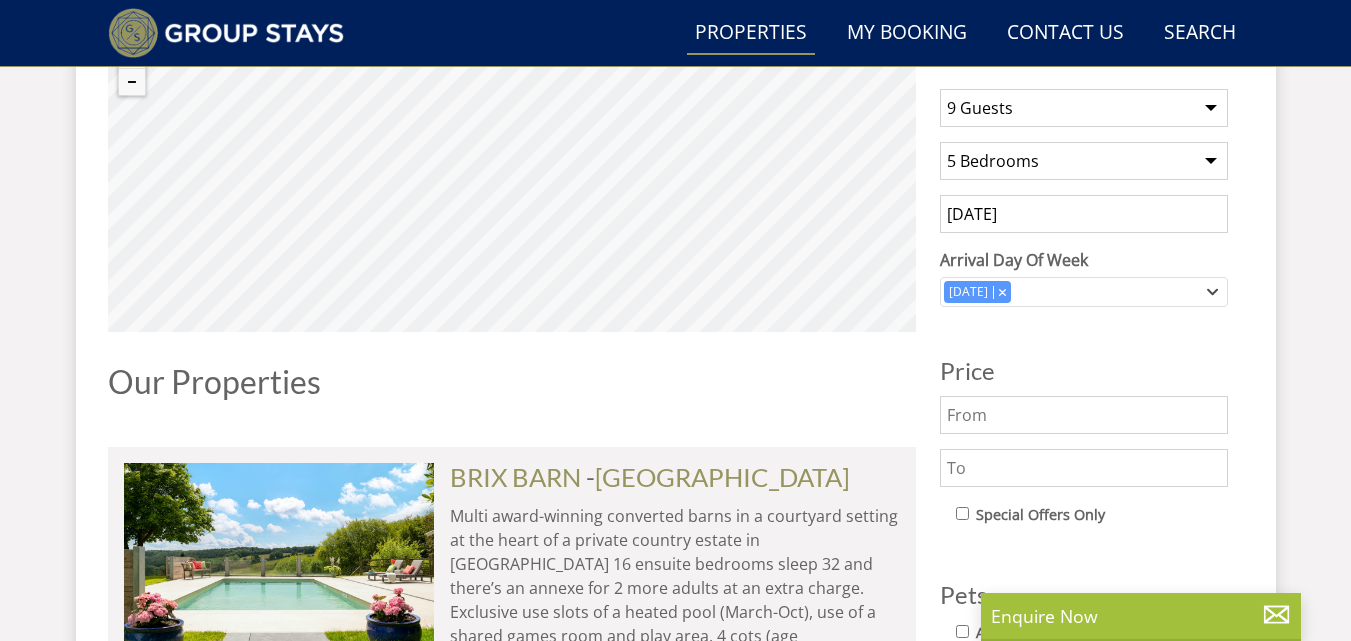 click at bounding box center (1084, 415) 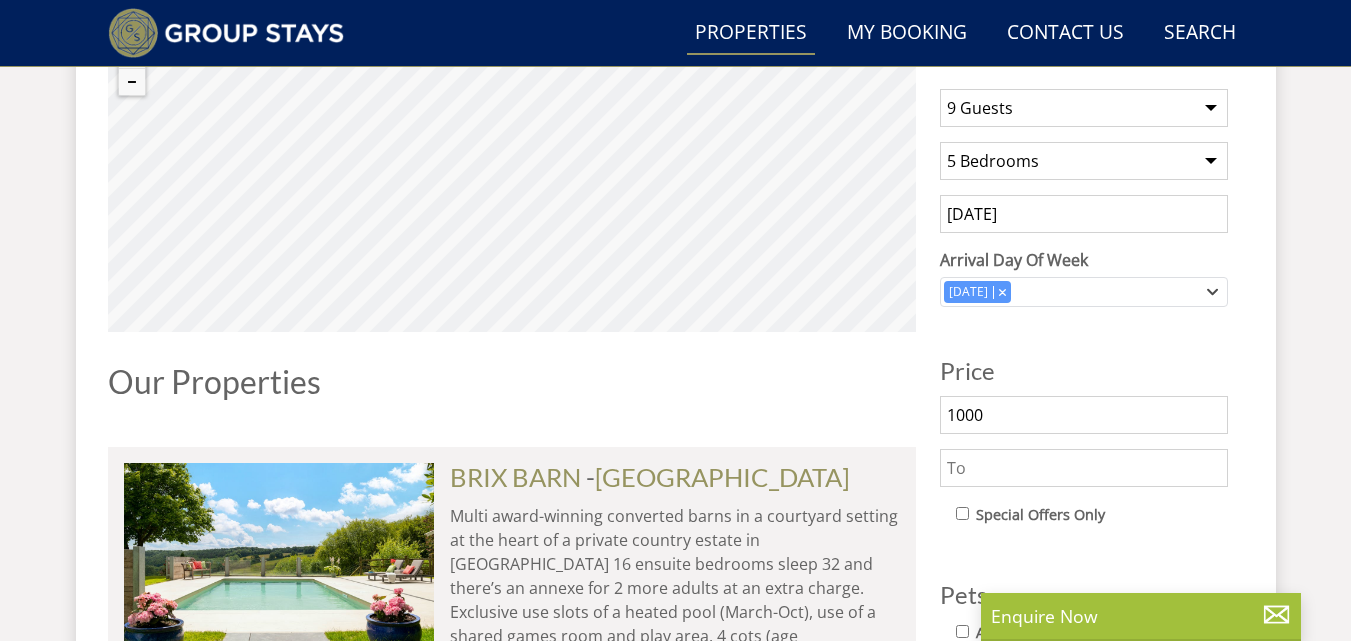 type on "1000" 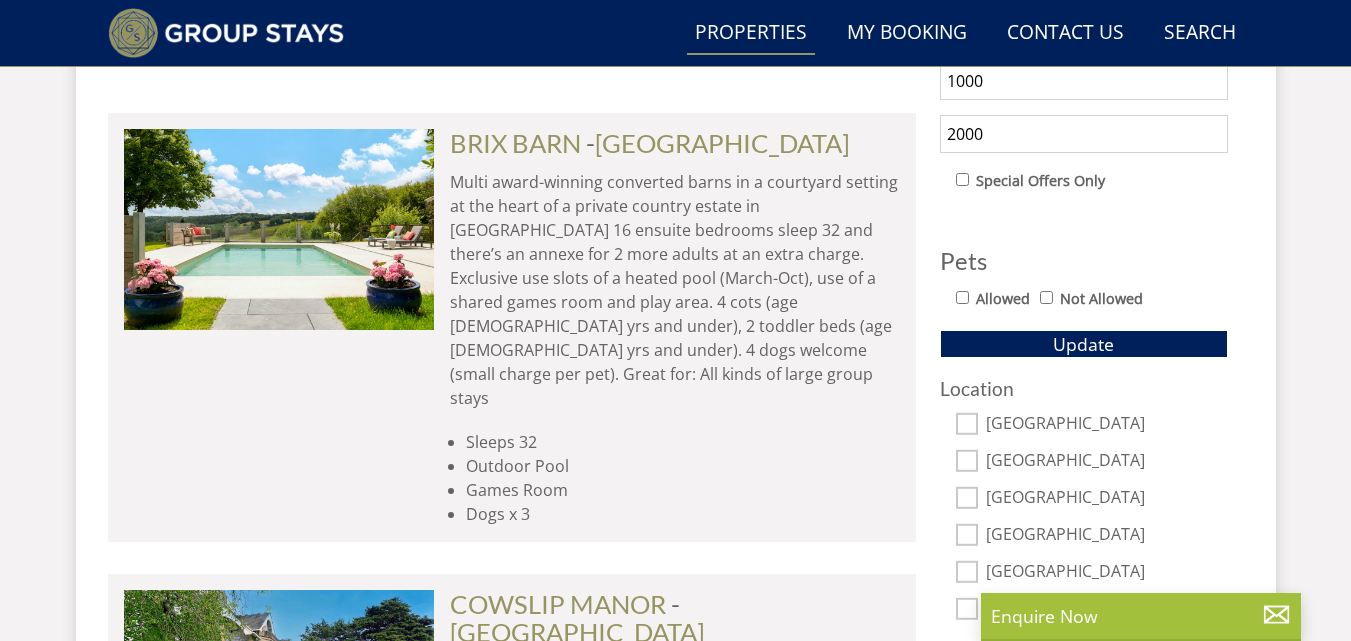 scroll, scrollTop: 1144, scrollLeft: 0, axis: vertical 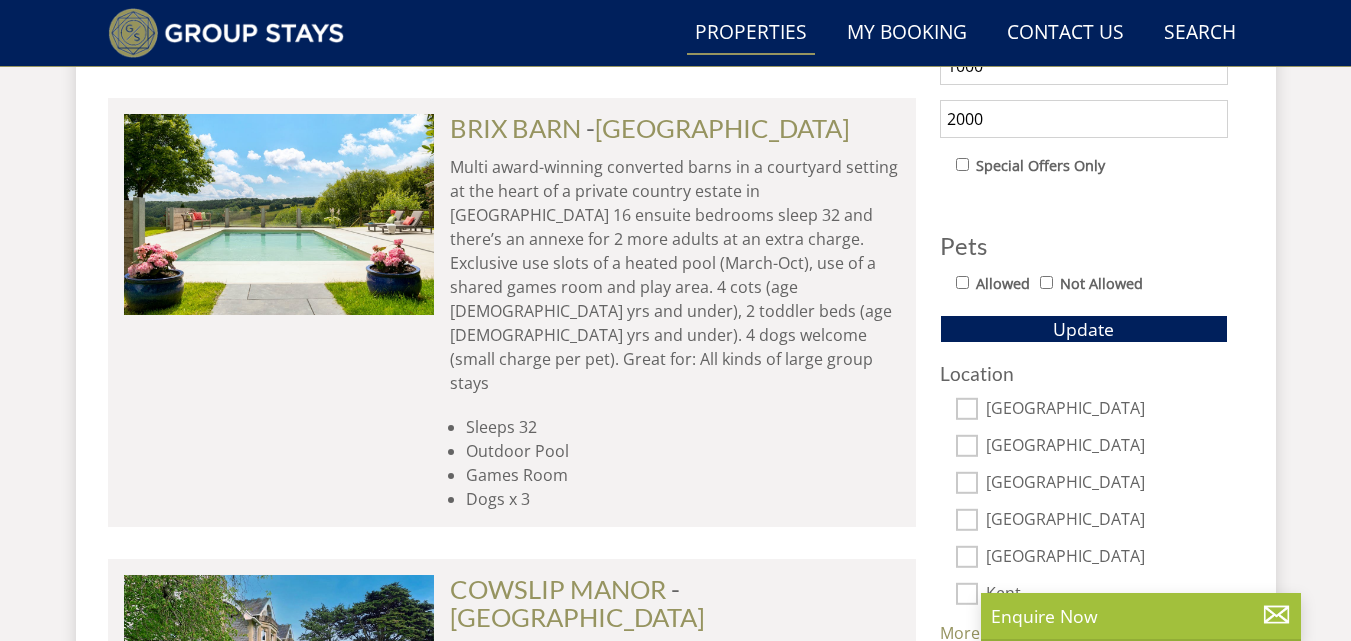 type on "2000" 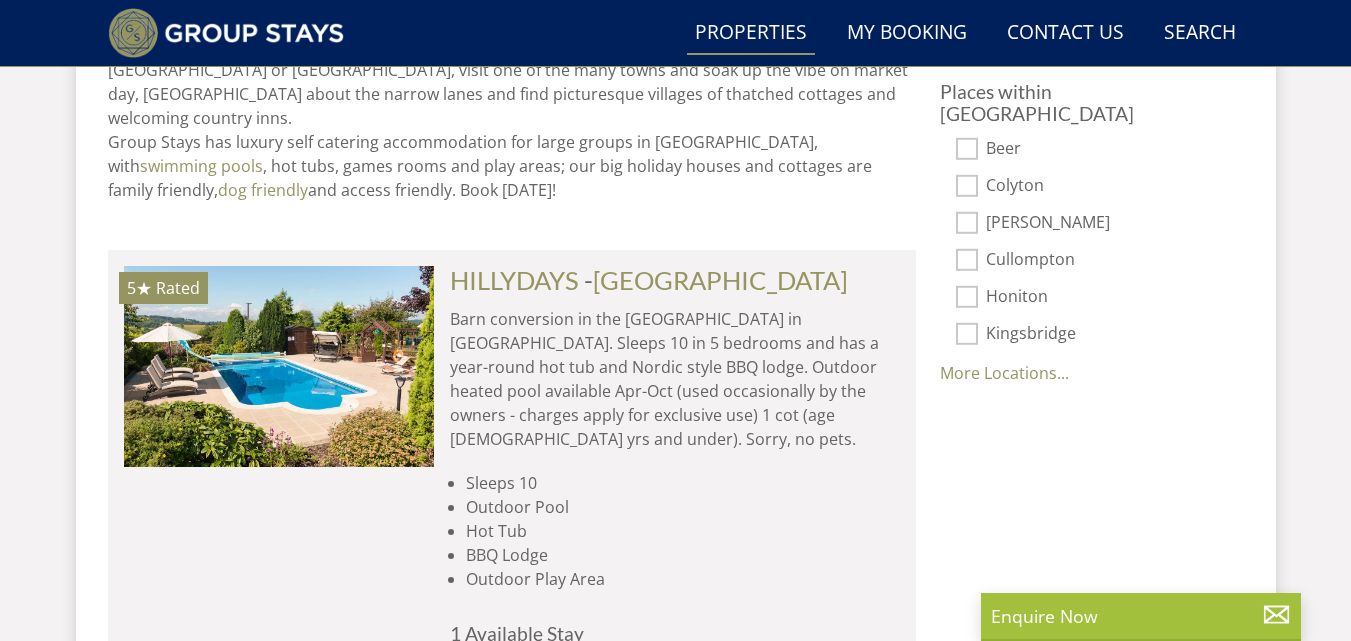 scroll, scrollTop: 1509, scrollLeft: 0, axis: vertical 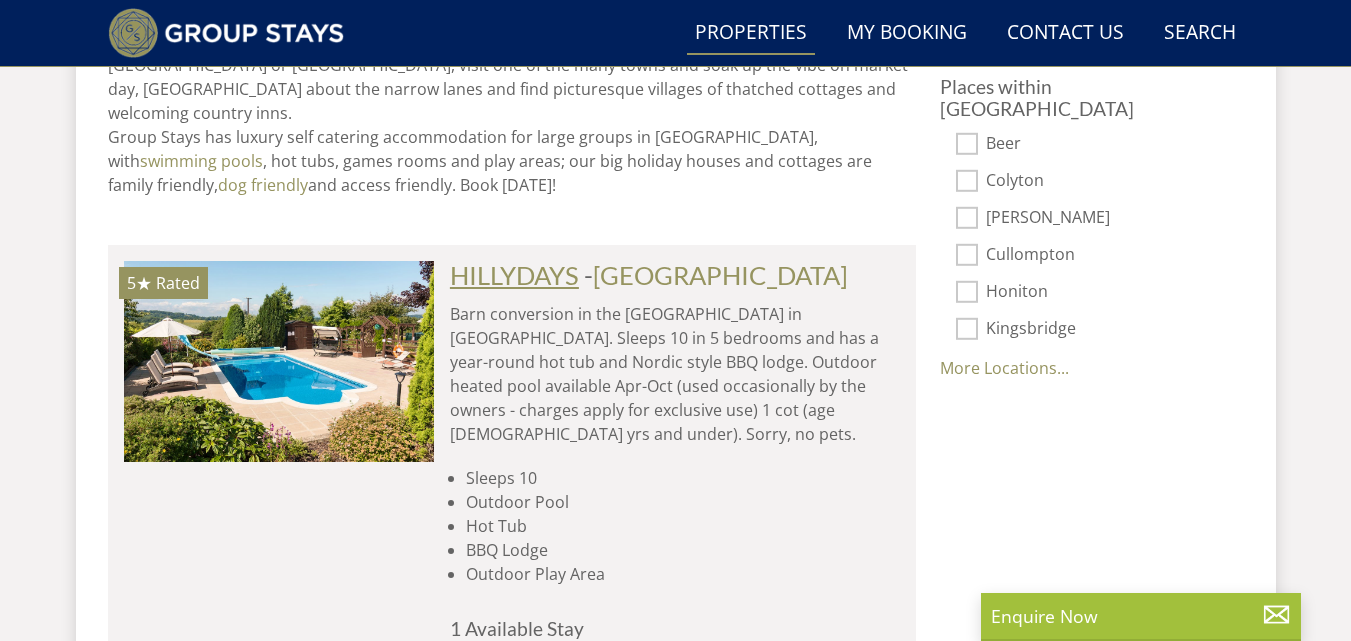 click on "HILLYDAYS" at bounding box center [514, 275] 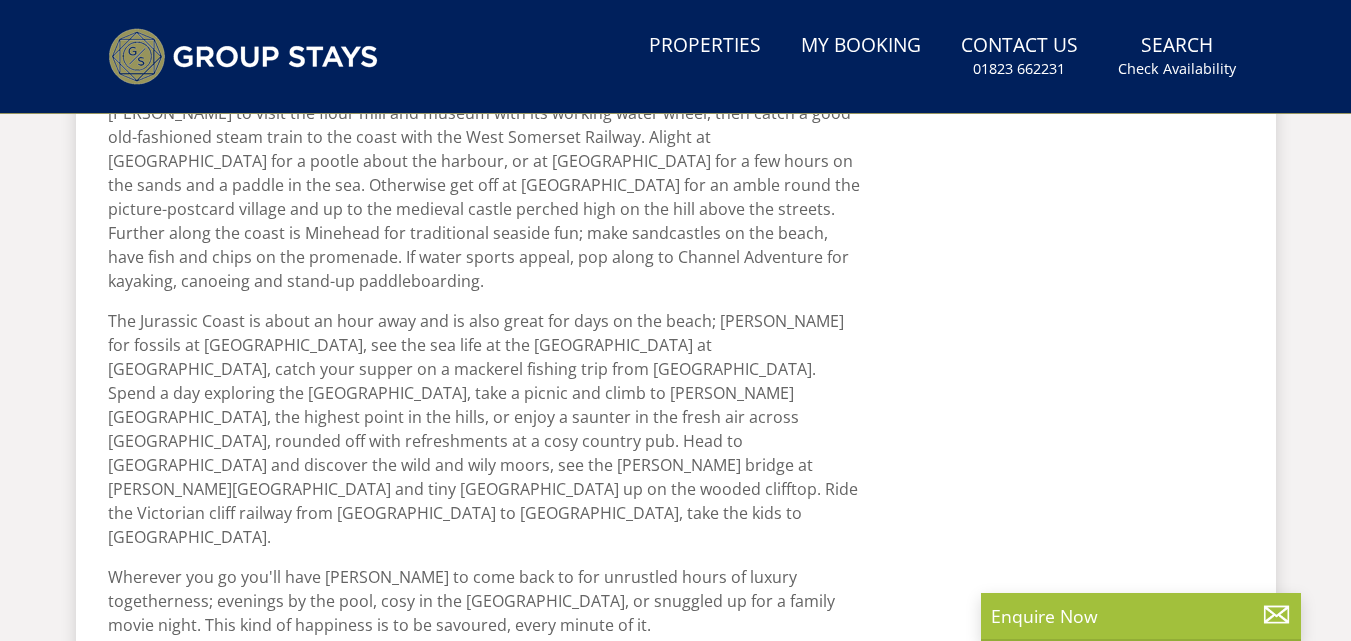scroll, scrollTop: 0, scrollLeft: 0, axis: both 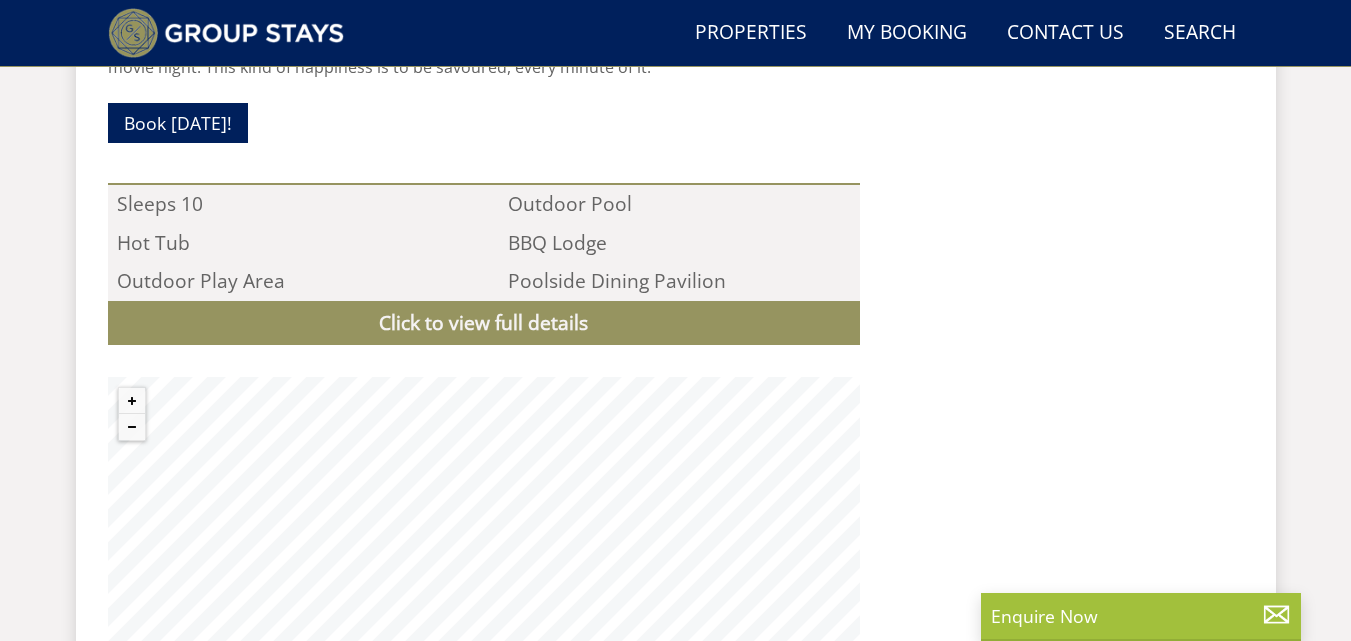 click on "Summer200 - Save £200 on any stay 31st March to 31st August* Terms apply
Search
Menu
Properties
My Booking
Contact Us  01823 662231
Search  Check Availability
Guests
1
2
3
4
5
6
7
8
9
10
11
12
13
14
15
16
17
18
19
20
21
22
23
24
25
26
27
28
29
30
31
32
33
34
35
36
37
38
39
40
41
42
43
44
45
46
47
48
49
50
Date
12/07/2025
Search" at bounding box center [675, -422] 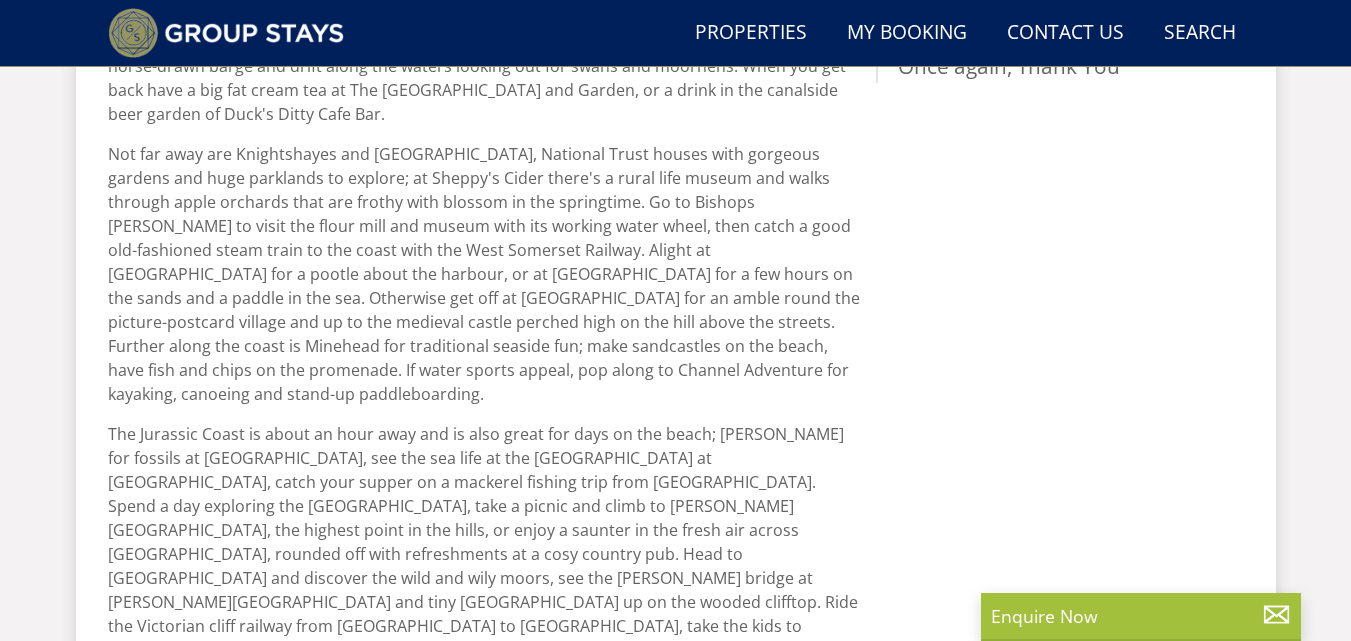 scroll, scrollTop: 1344, scrollLeft: 0, axis: vertical 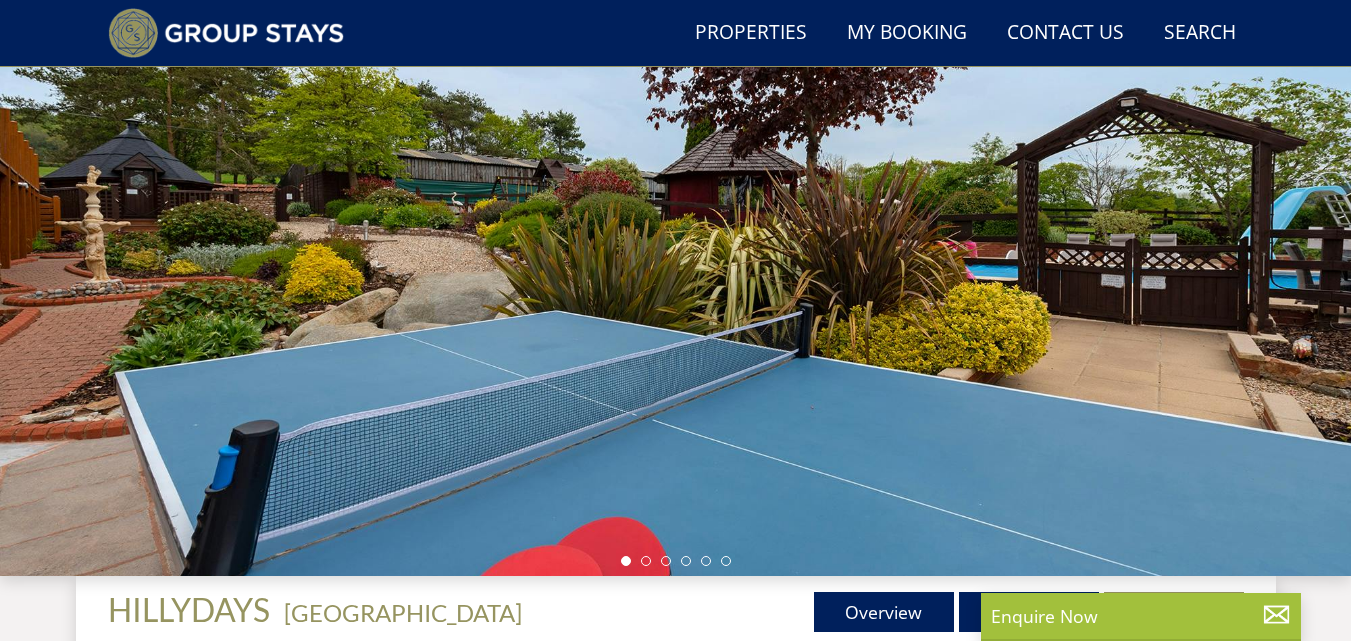 select on "9" 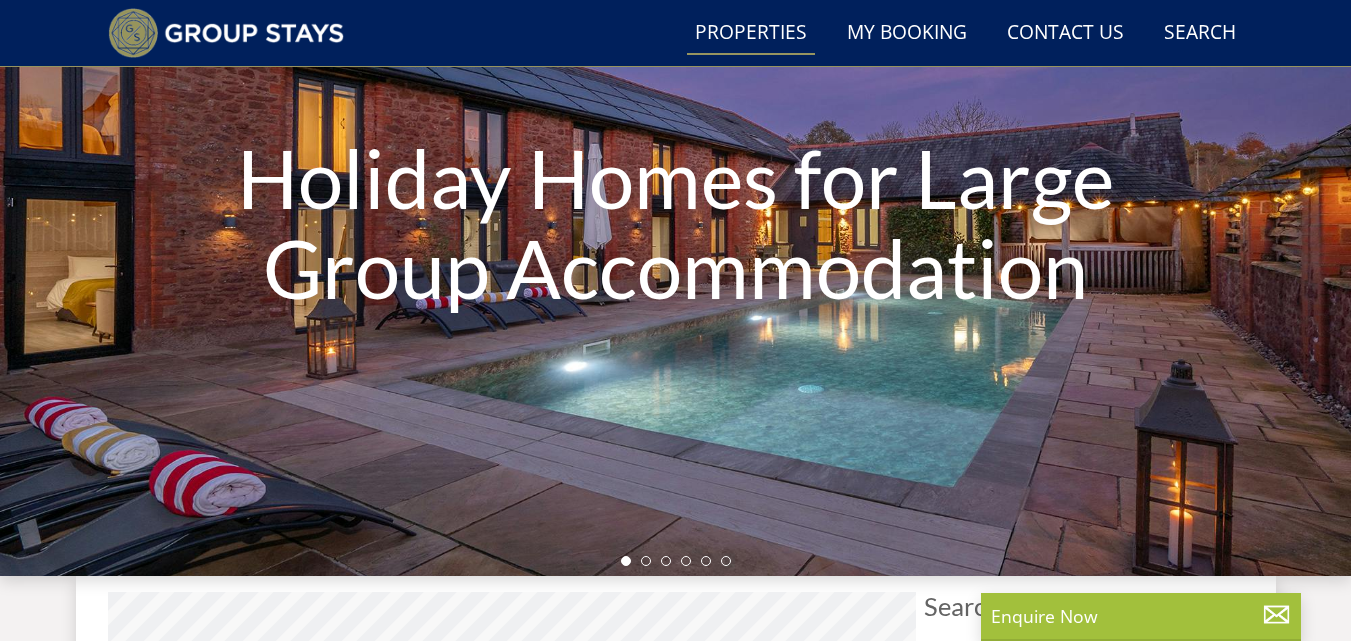 scroll, scrollTop: 1509, scrollLeft: 0, axis: vertical 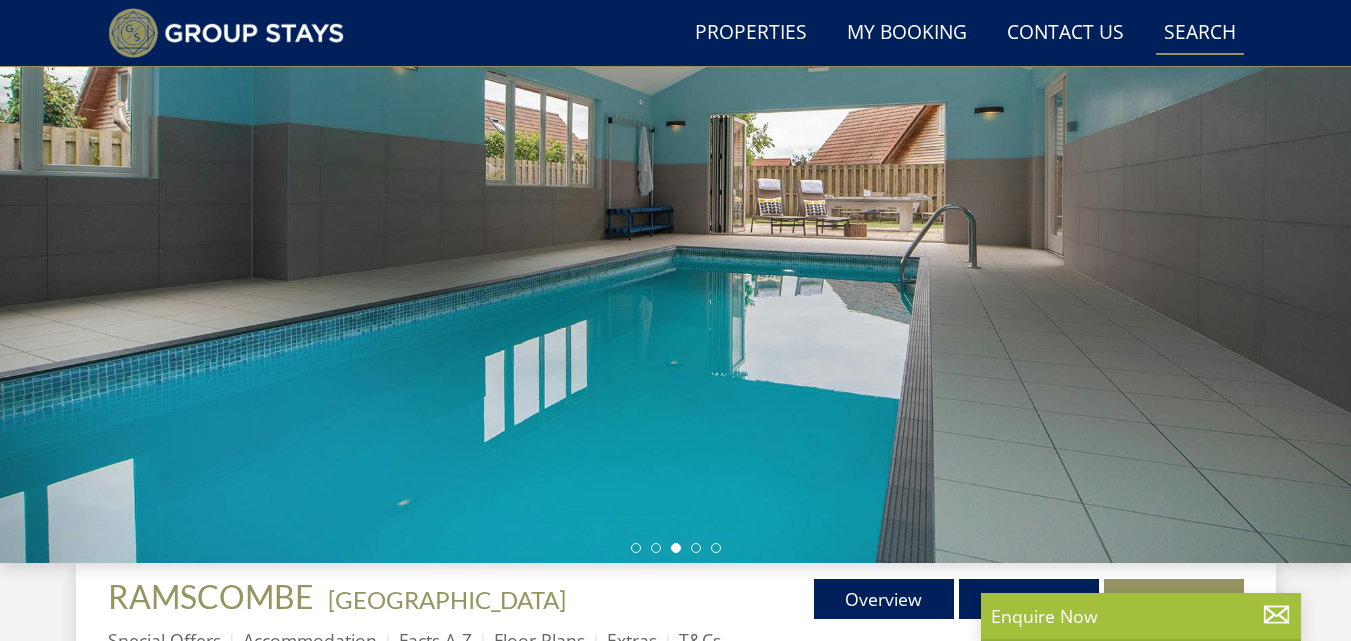 click on "Search  Check Availability" at bounding box center [1200, 33] 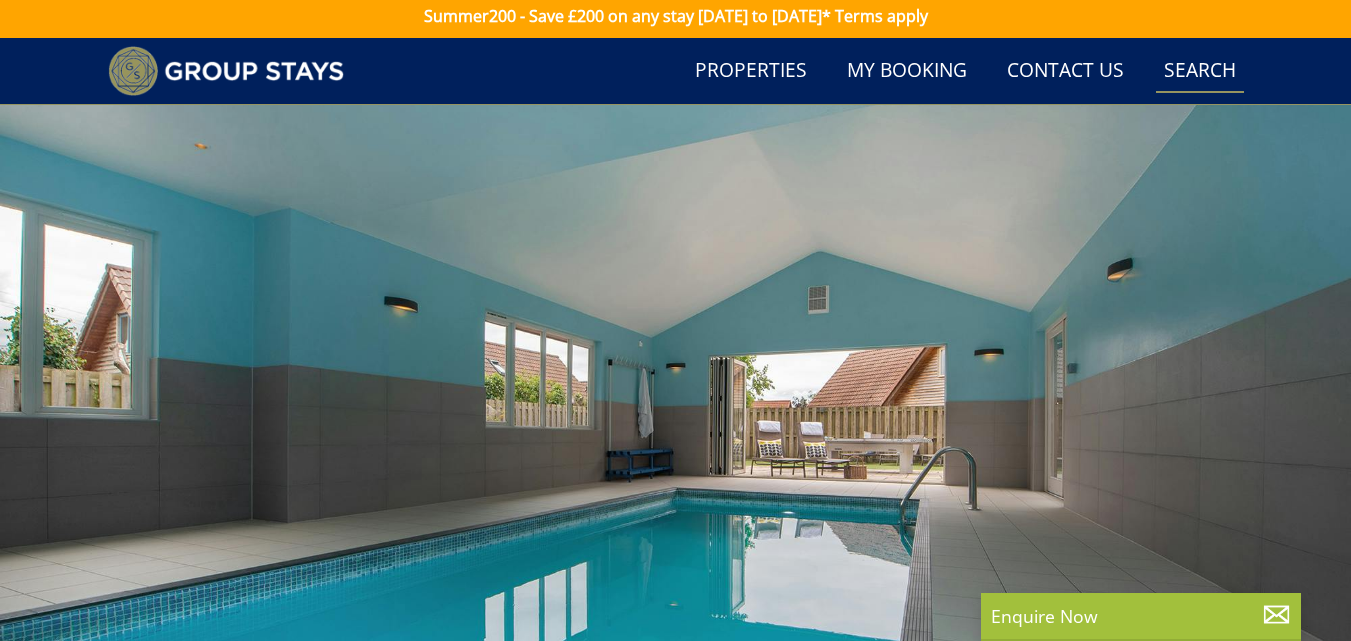 scroll, scrollTop: 0, scrollLeft: 0, axis: both 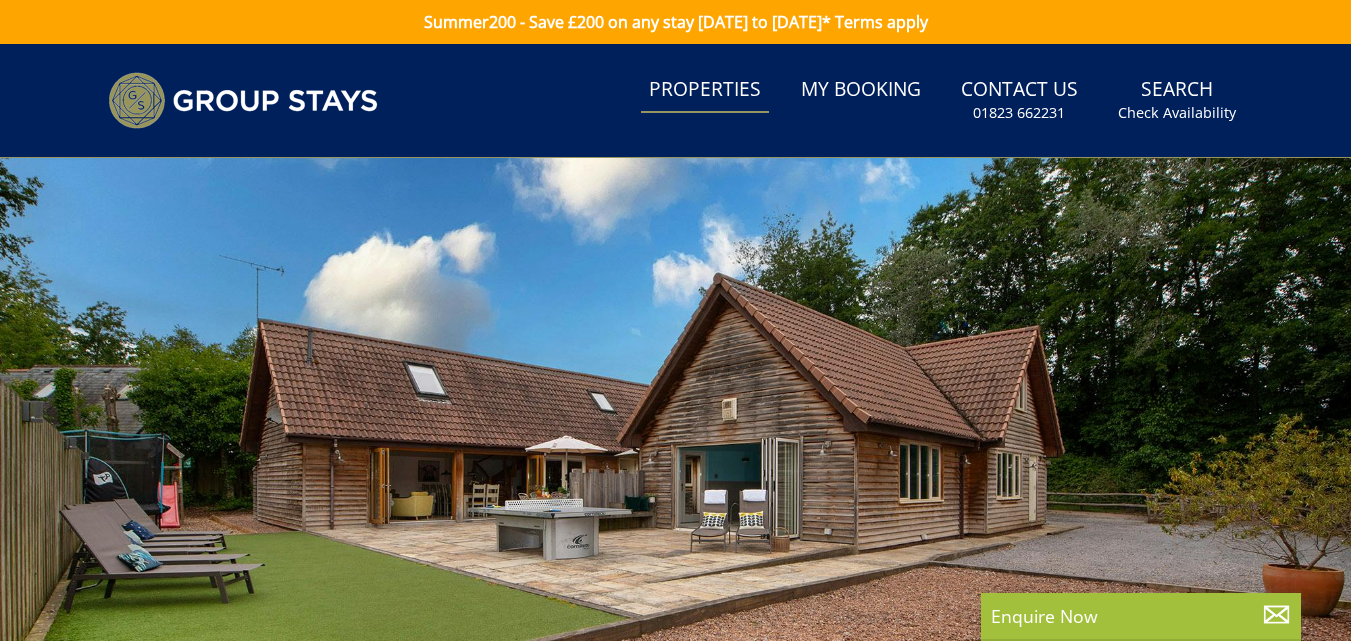 click on "Properties" at bounding box center [705, 90] 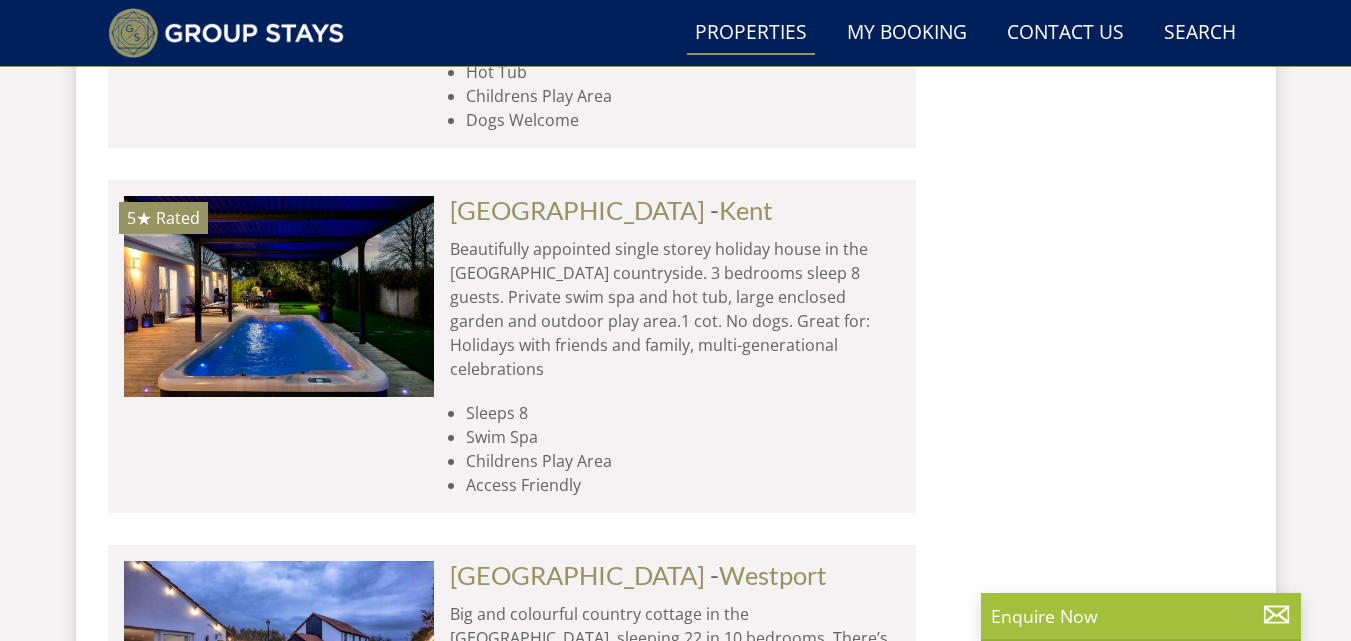 scroll, scrollTop: 8707, scrollLeft: 0, axis: vertical 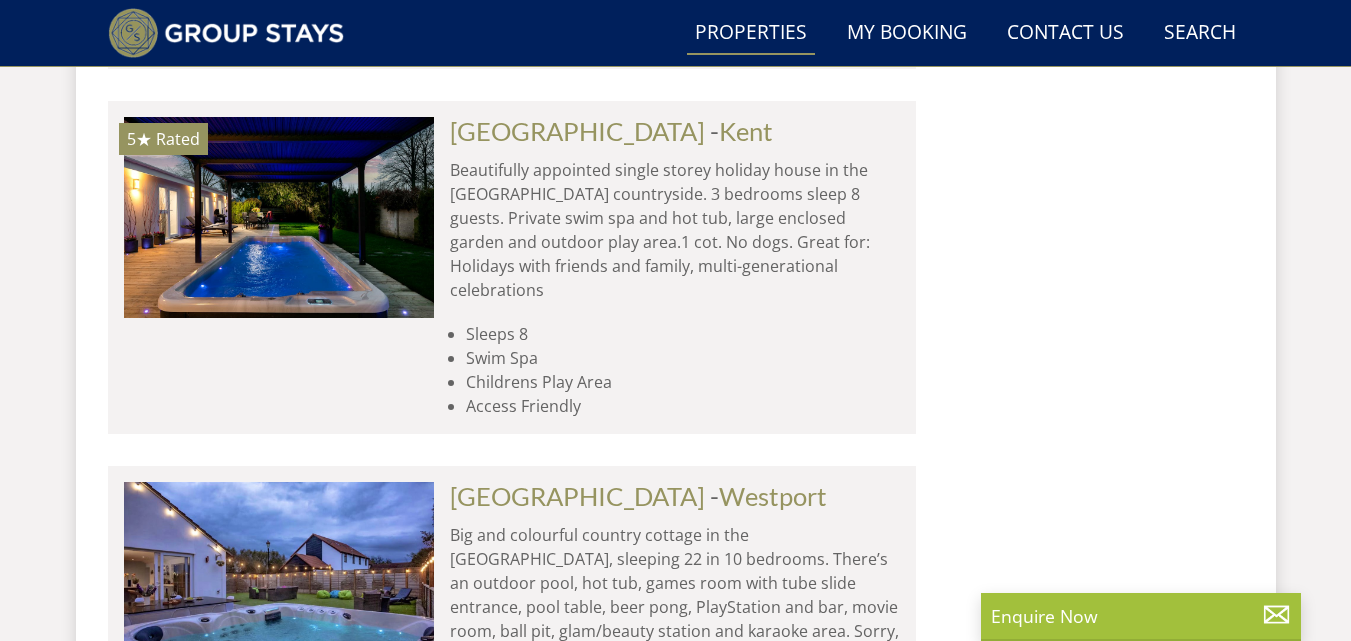 click on "Load More" at bounding box center (512, 899) 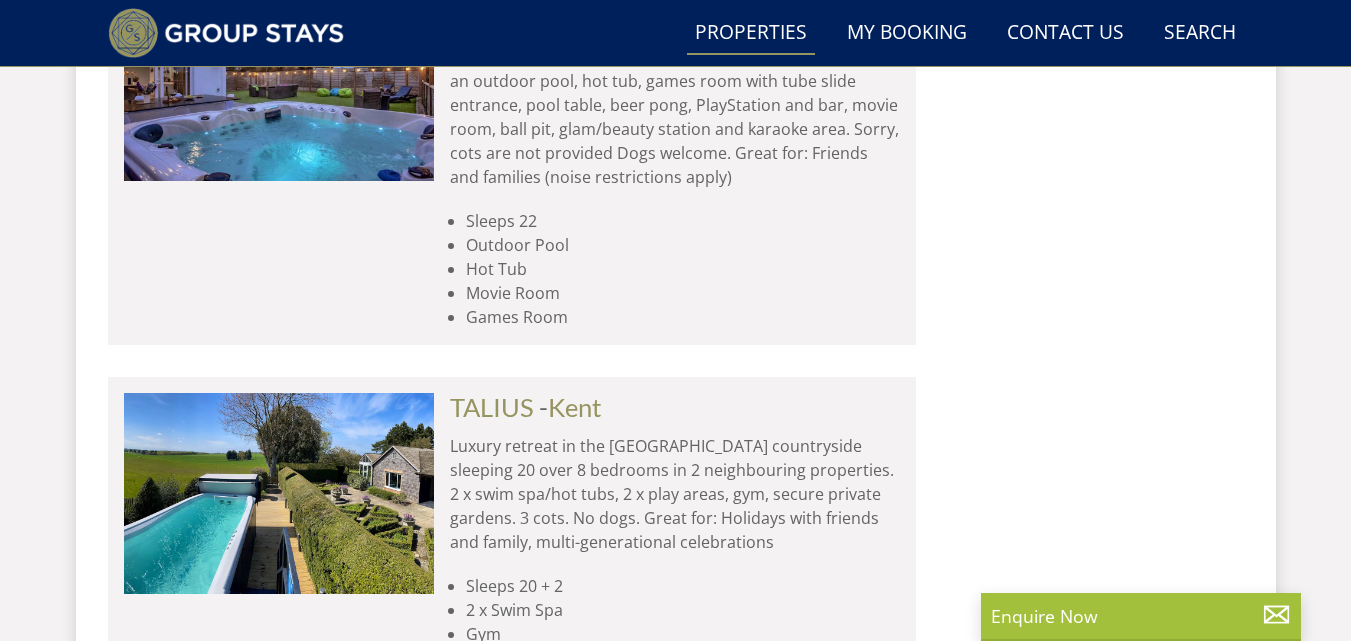 scroll, scrollTop: 9238, scrollLeft: 0, axis: vertical 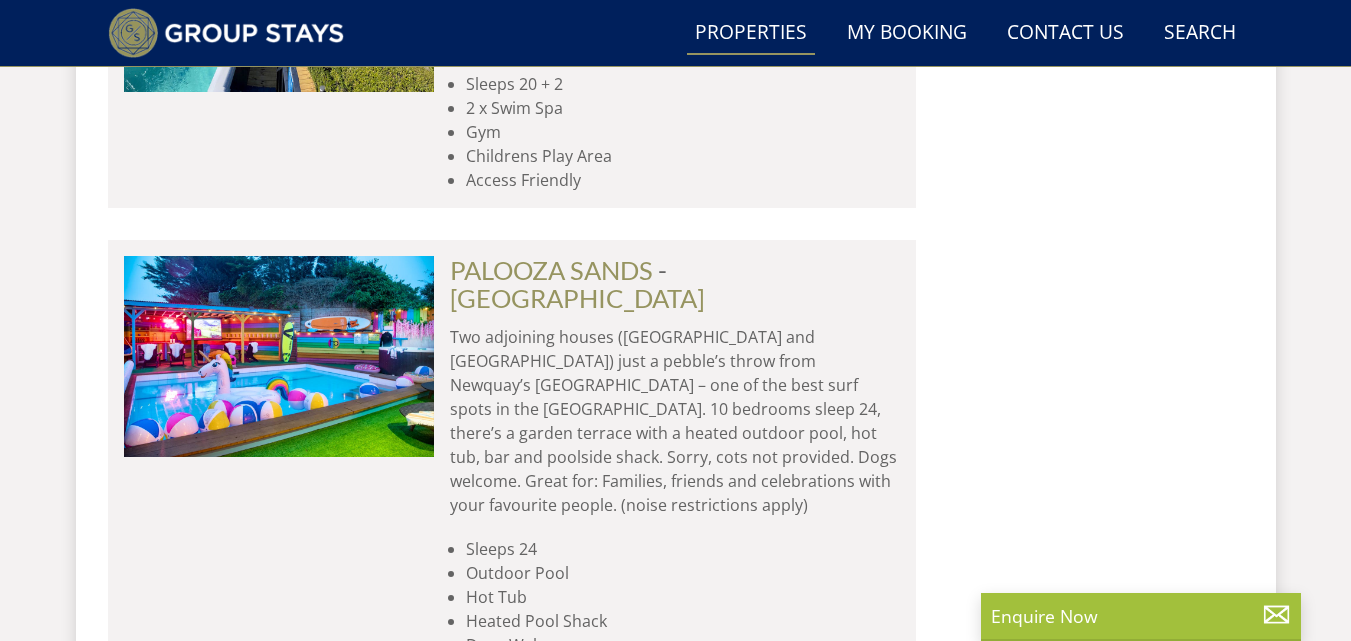 click on "BUMBLES" at bounding box center (509, 735) 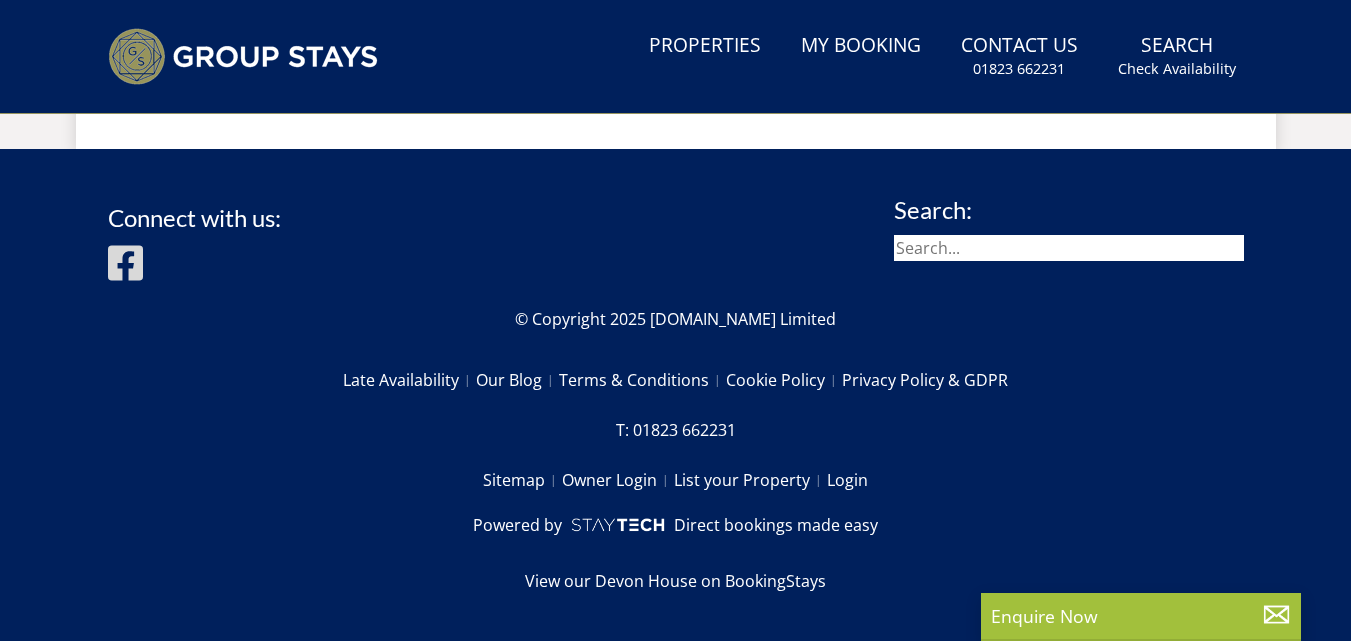scroll, scrollTop: 0, scrollLeft: 0, axis: both 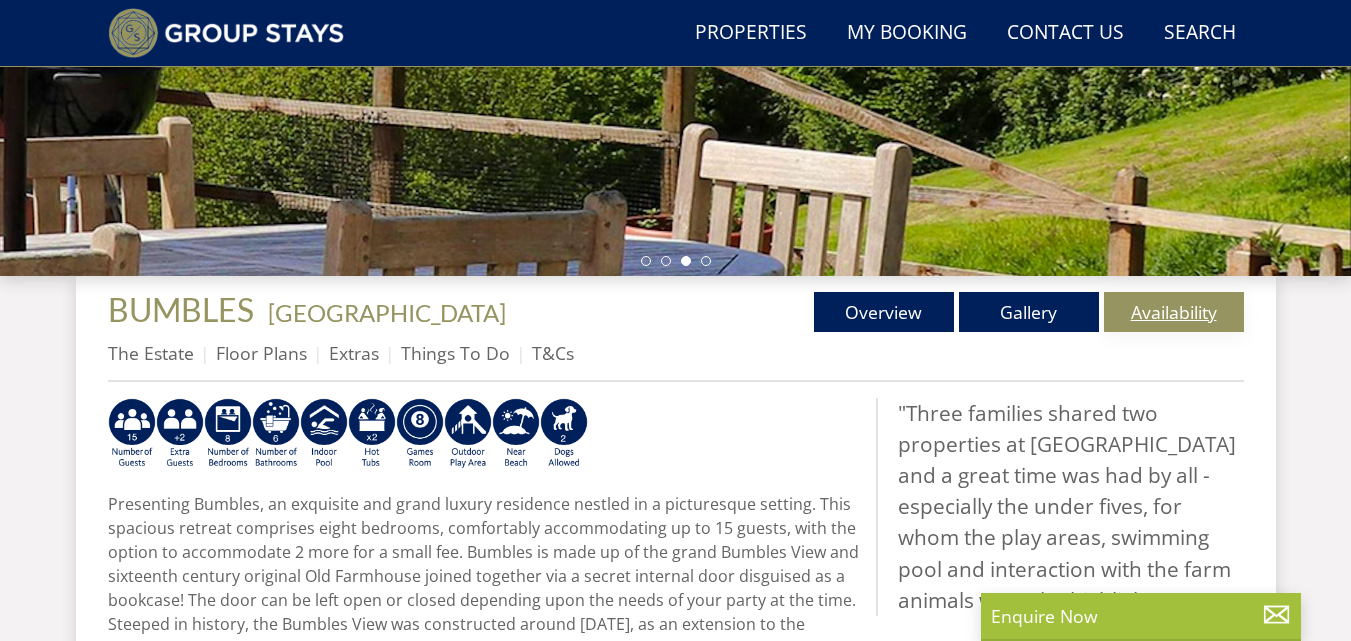 click on "Availability" at bounding box center [1174, 312] 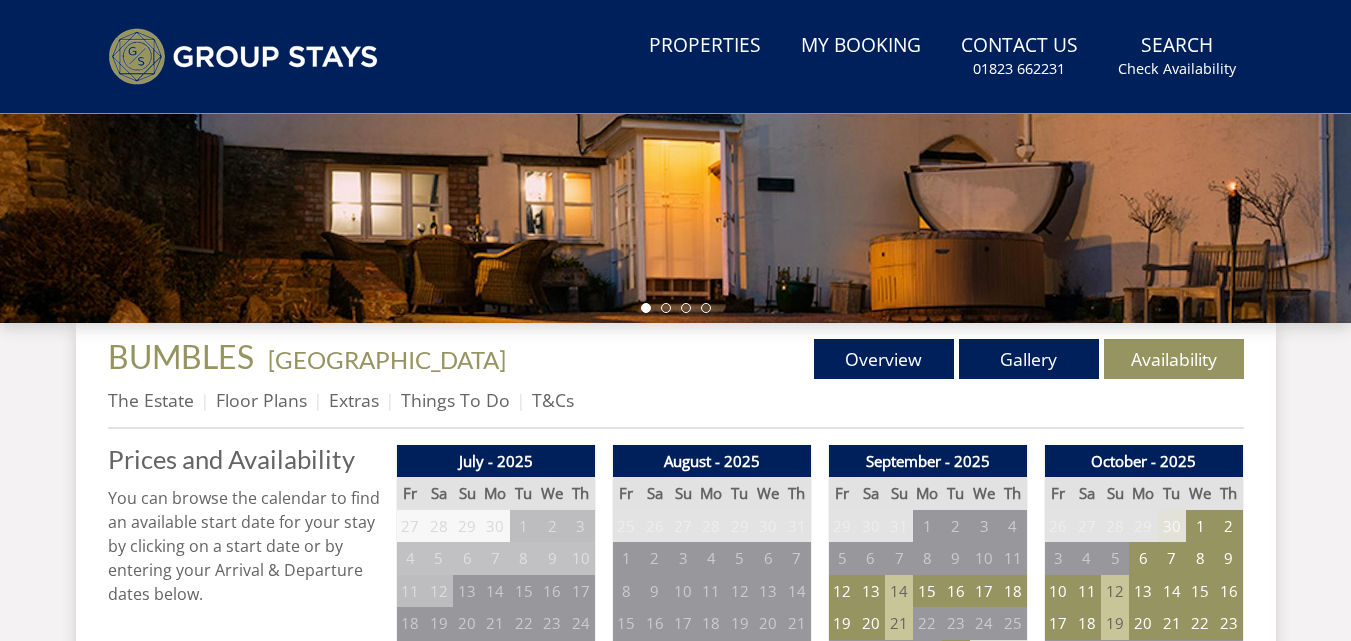 scroll, scrollTop: 0, scrollLeft: 0, axis: both 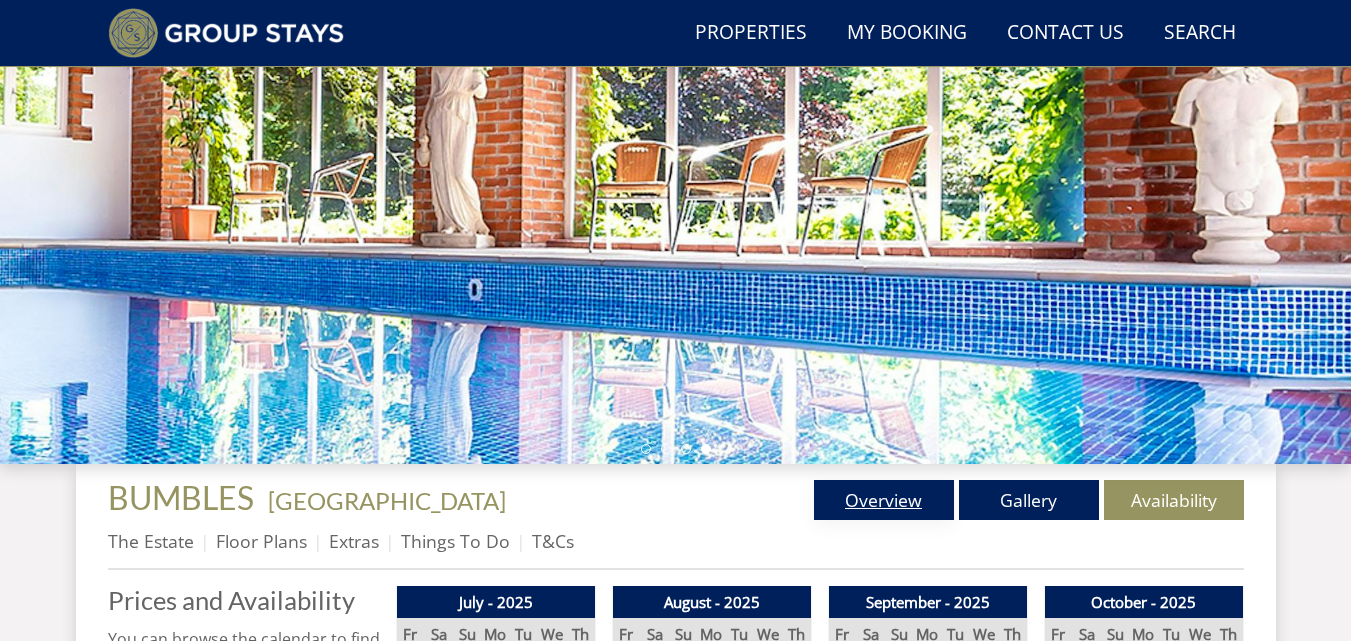 click on "Overview" at bounding box center (884, 500) 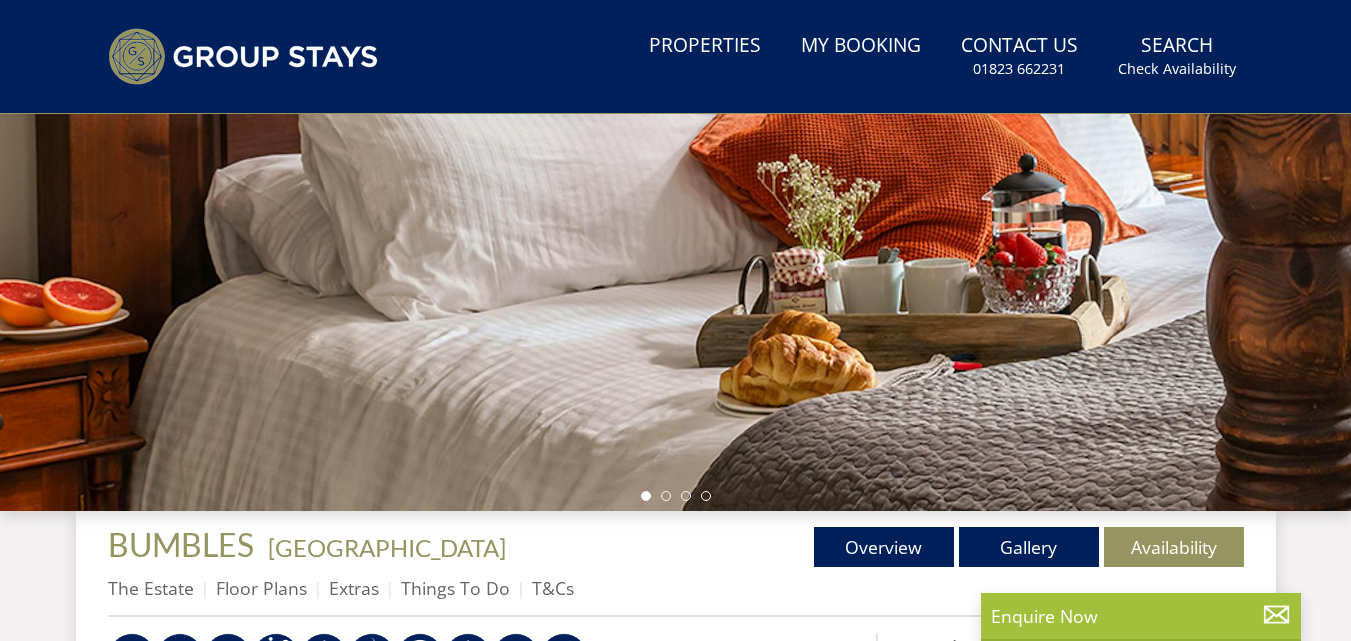 scroll, scrollTop: 0, scrollLeft: 0, axis: both 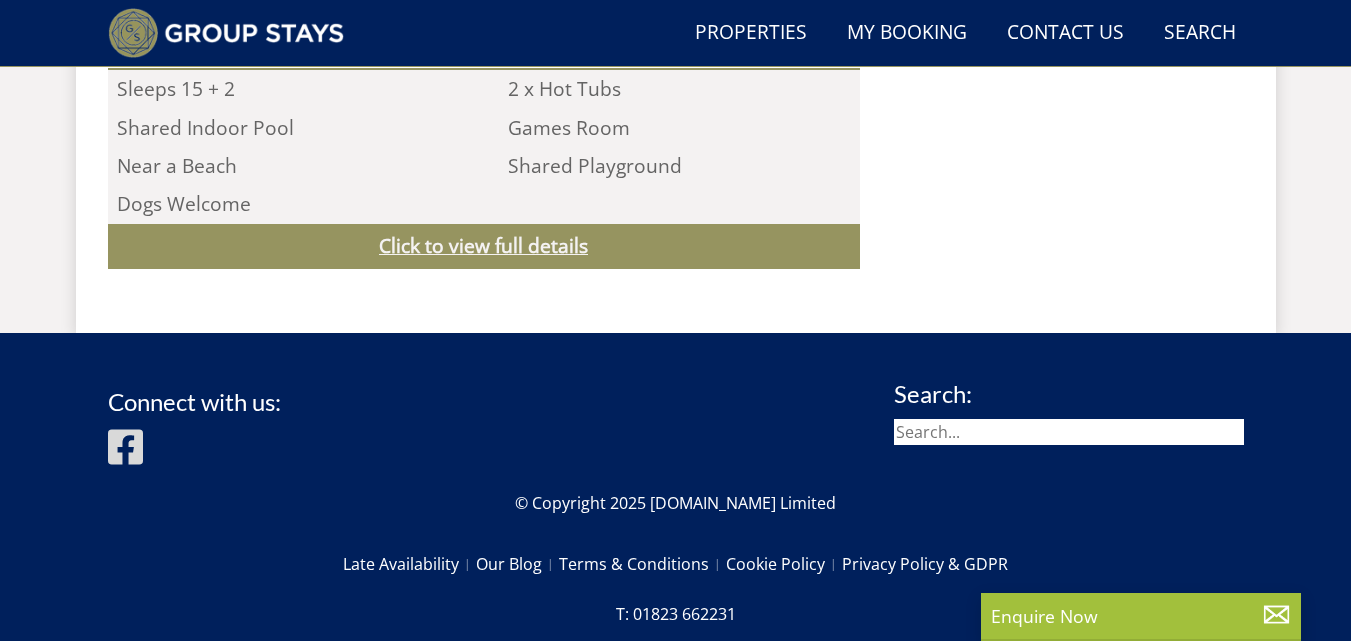 click on "Click to view full details" at bounding box center [484, 246] 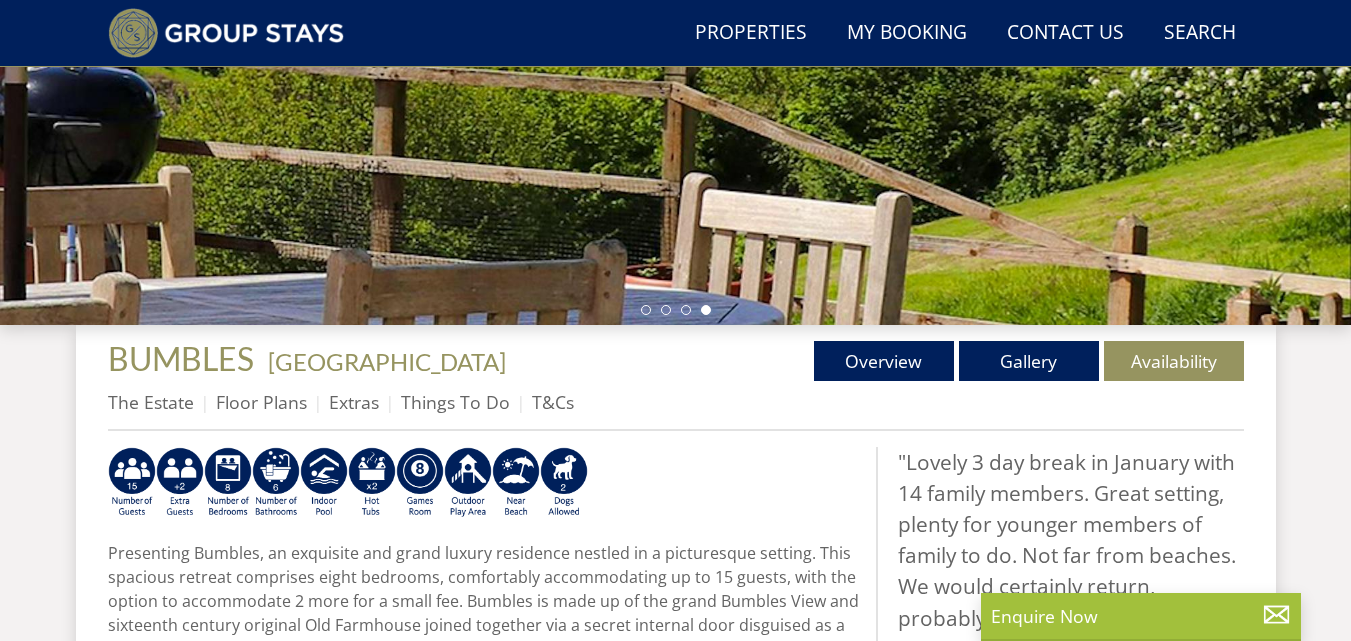 scroll, scrollTop: 525, scrollLeft: 0, axis: vertical 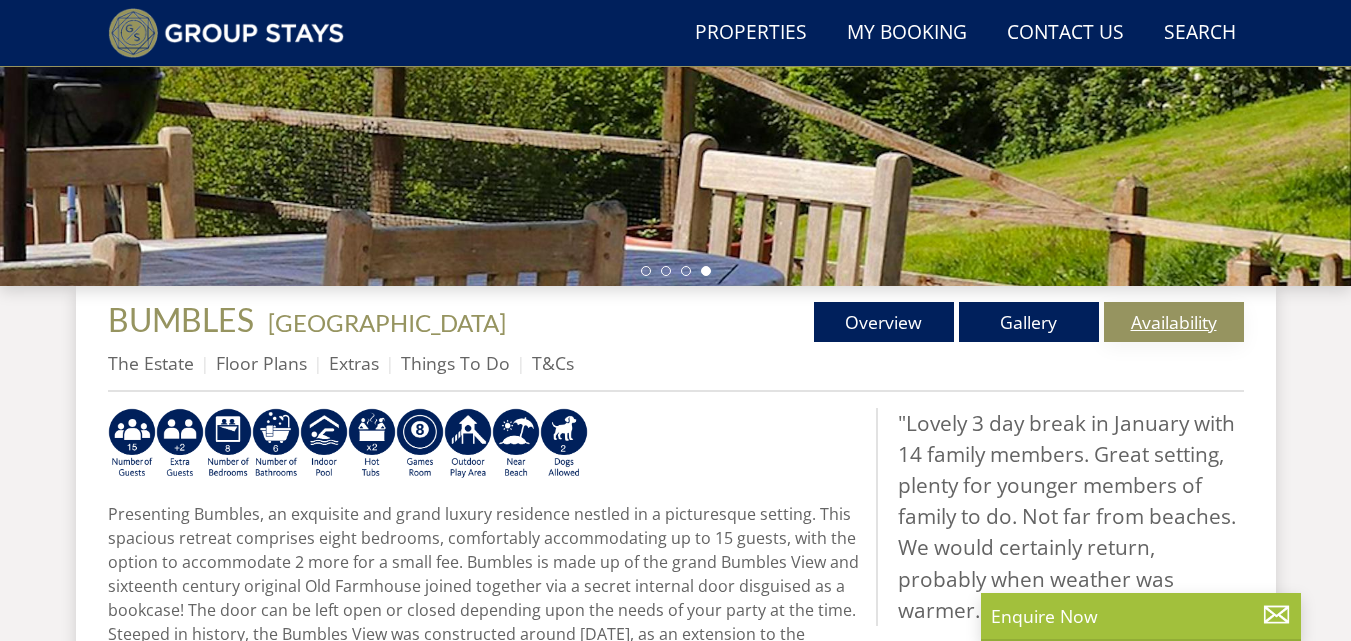click on "Availability" at bounding box center [1174, 322] 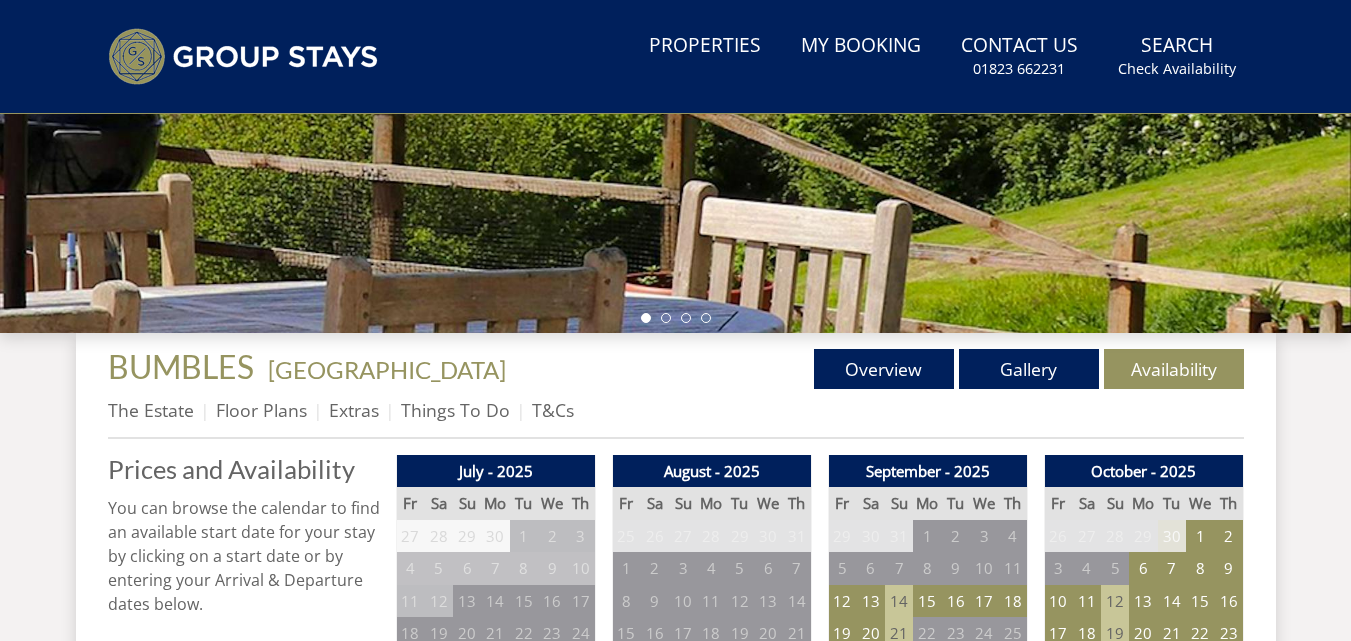 scroll, scrollTop: 0, scrollLeft: 0, axis: both 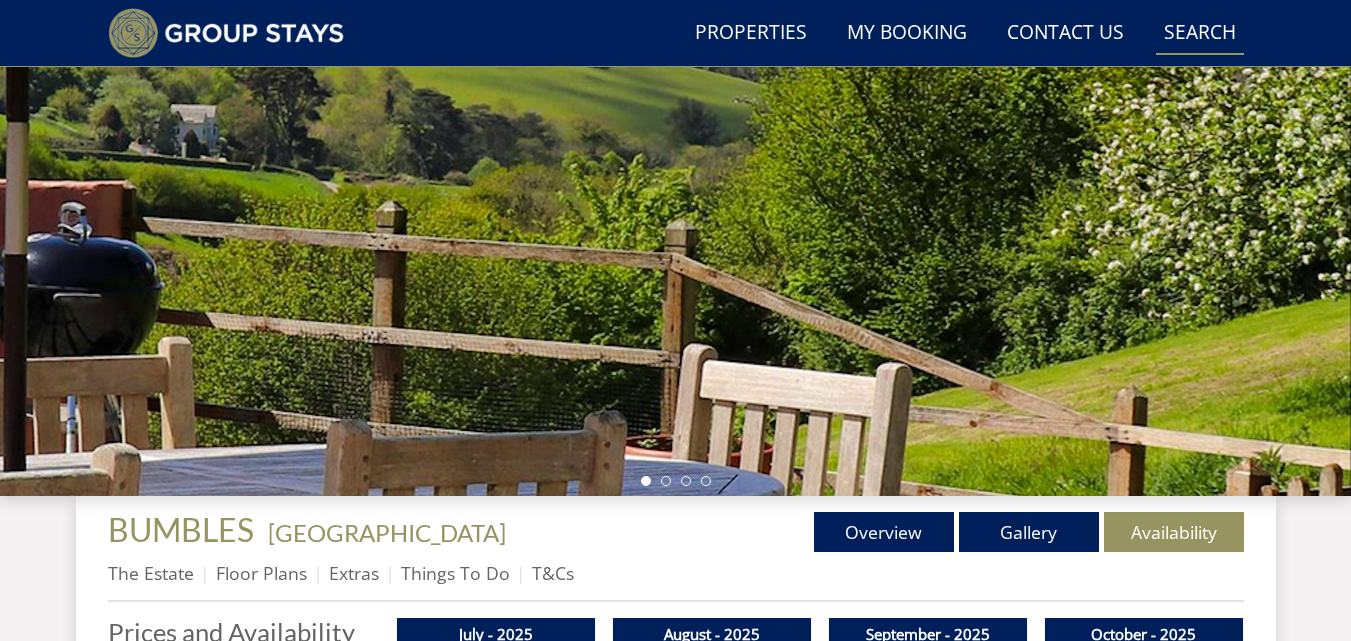 click on "Search  Check Availability" at bounding box center [1200, 33] 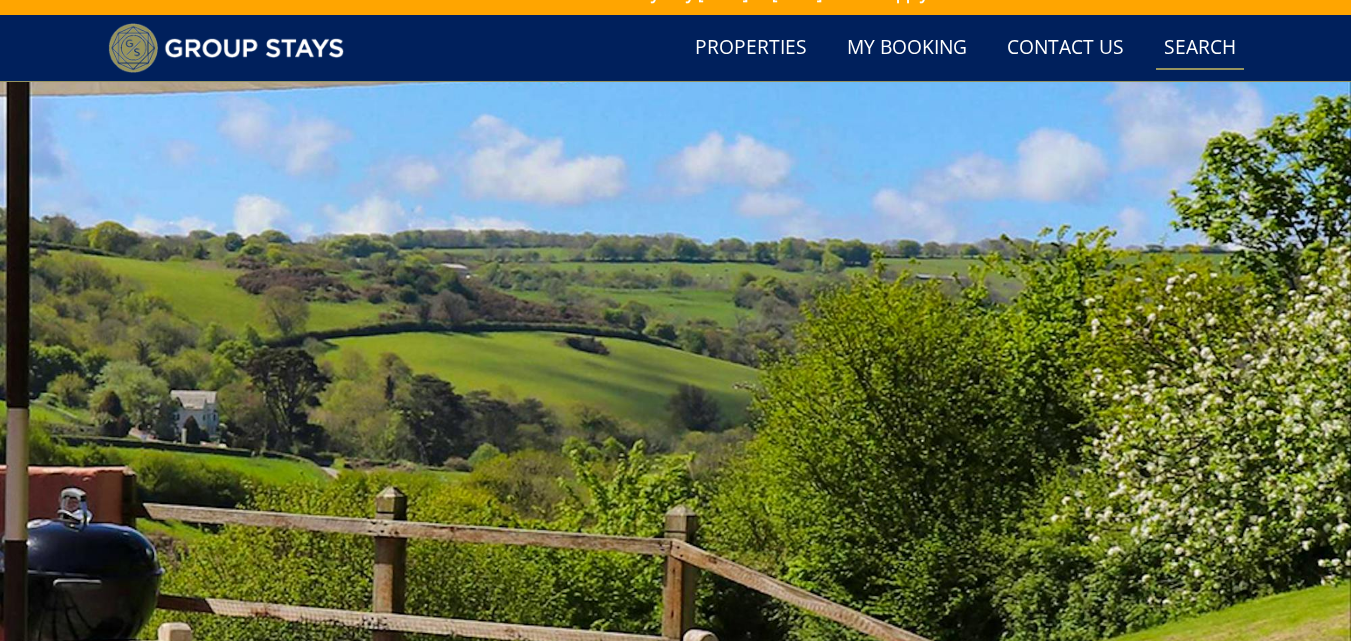 scroll, scrollTop: 0, scrollLeft: 0, axis: both 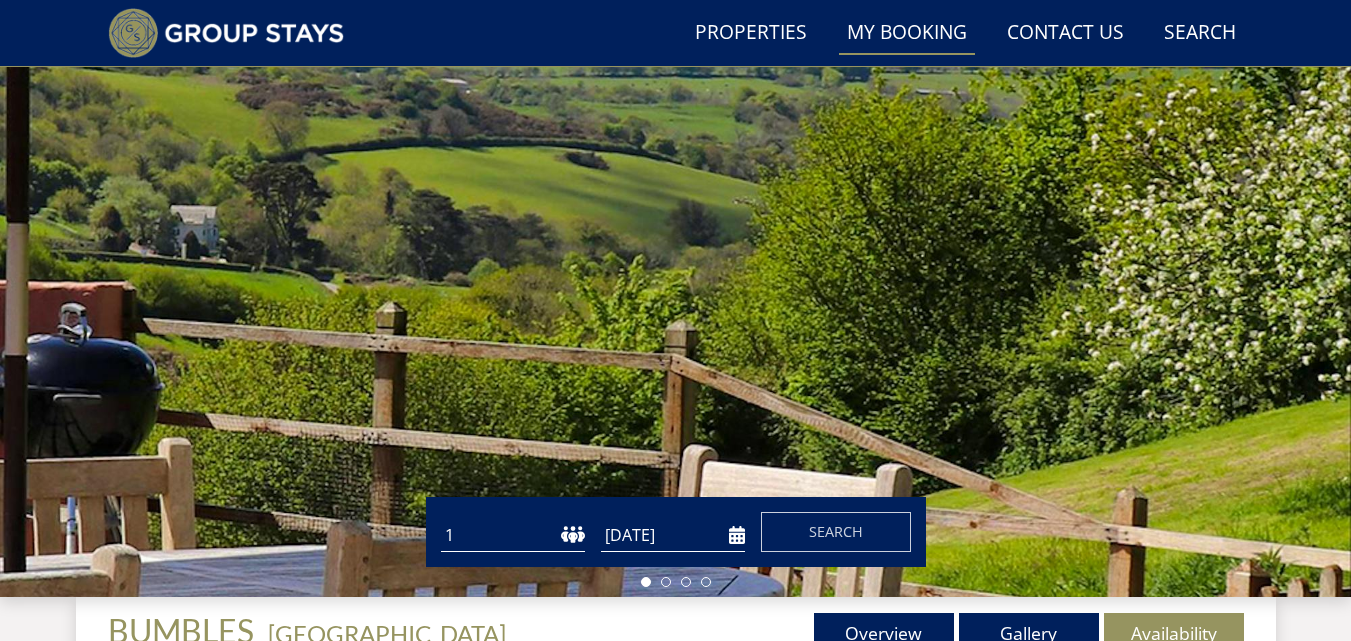 click on "My Booking" at bounding box center (907, 33) 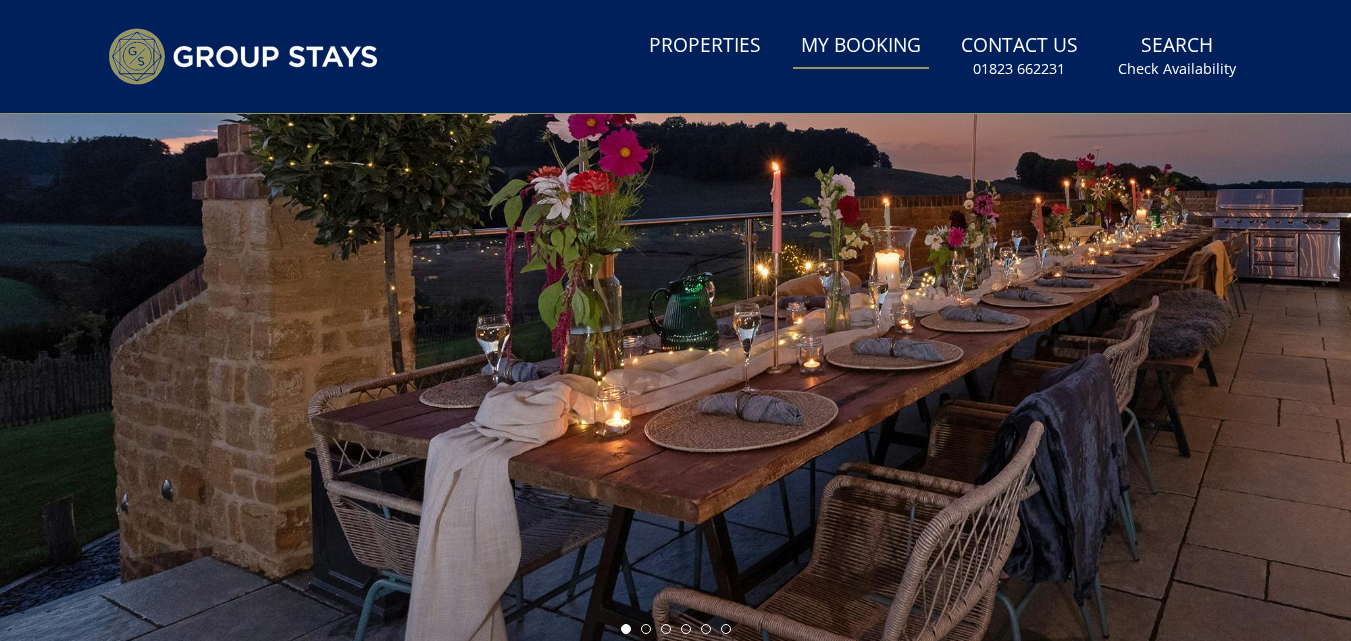 scroll, scrollTop: 0, scrollLeft: 0, axis: both 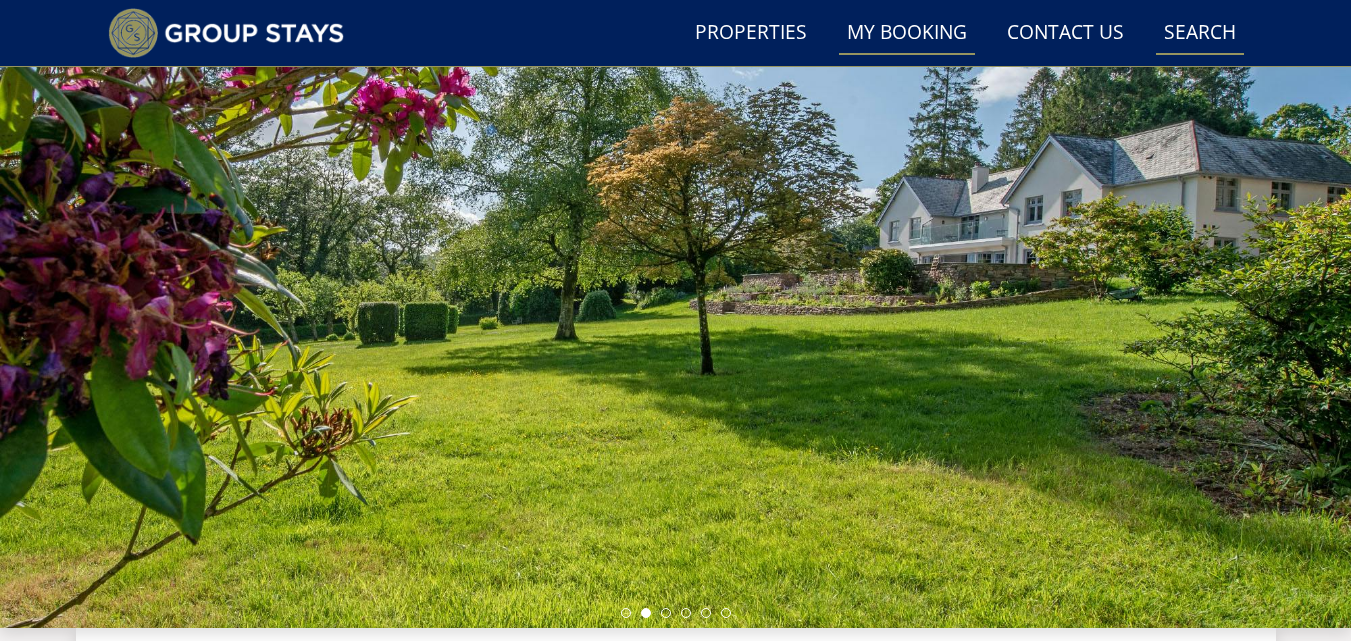 click on "Search  Check Availability" at bounding box center (1200, 33) 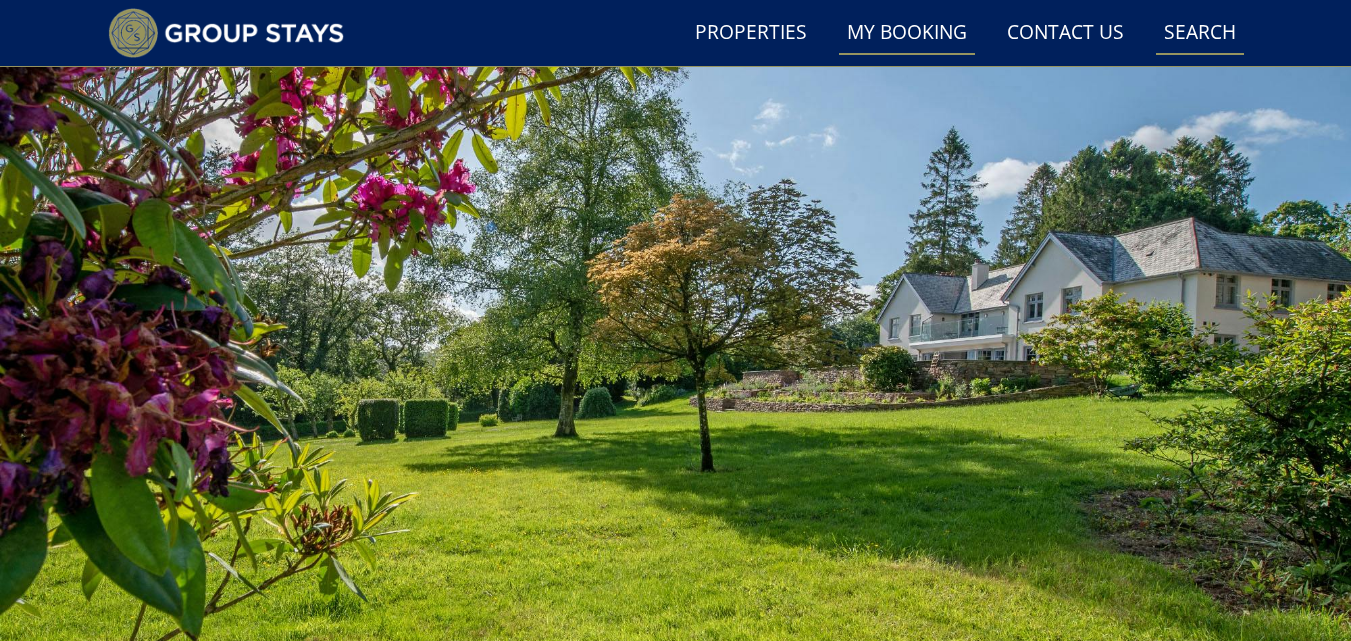 scroll, scrollTop: 0, scrollLeft: 0, axis: both 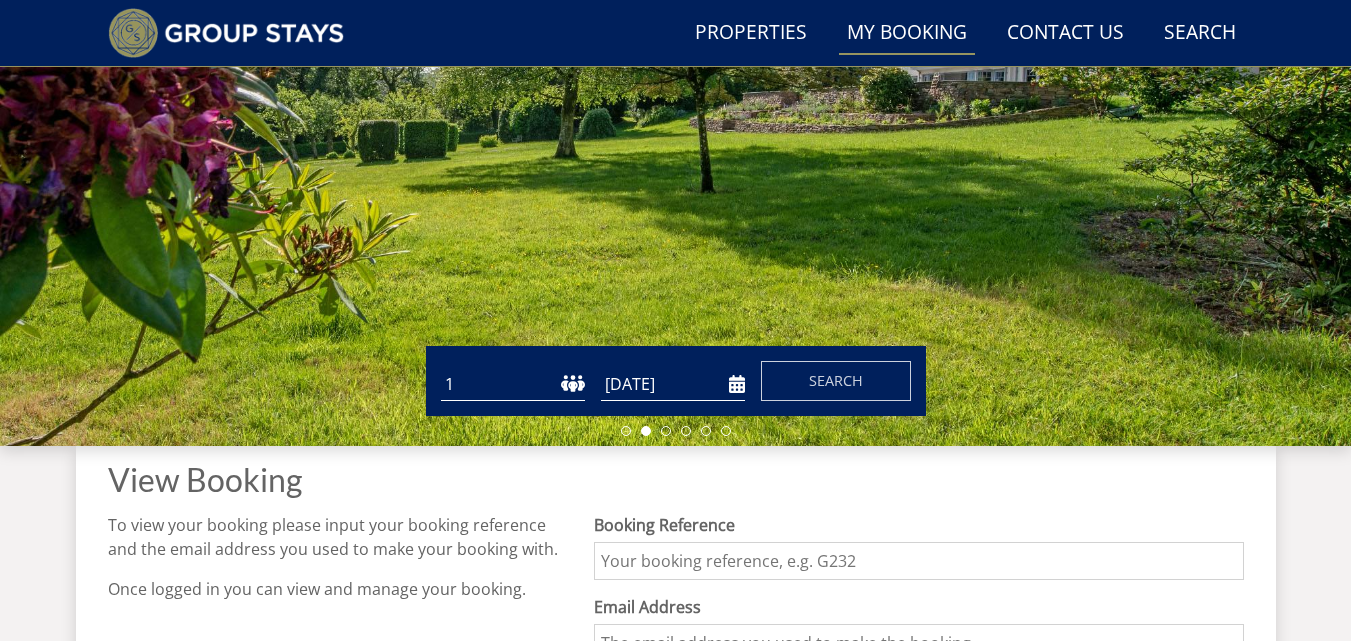 click at bounding box center (675, 96) 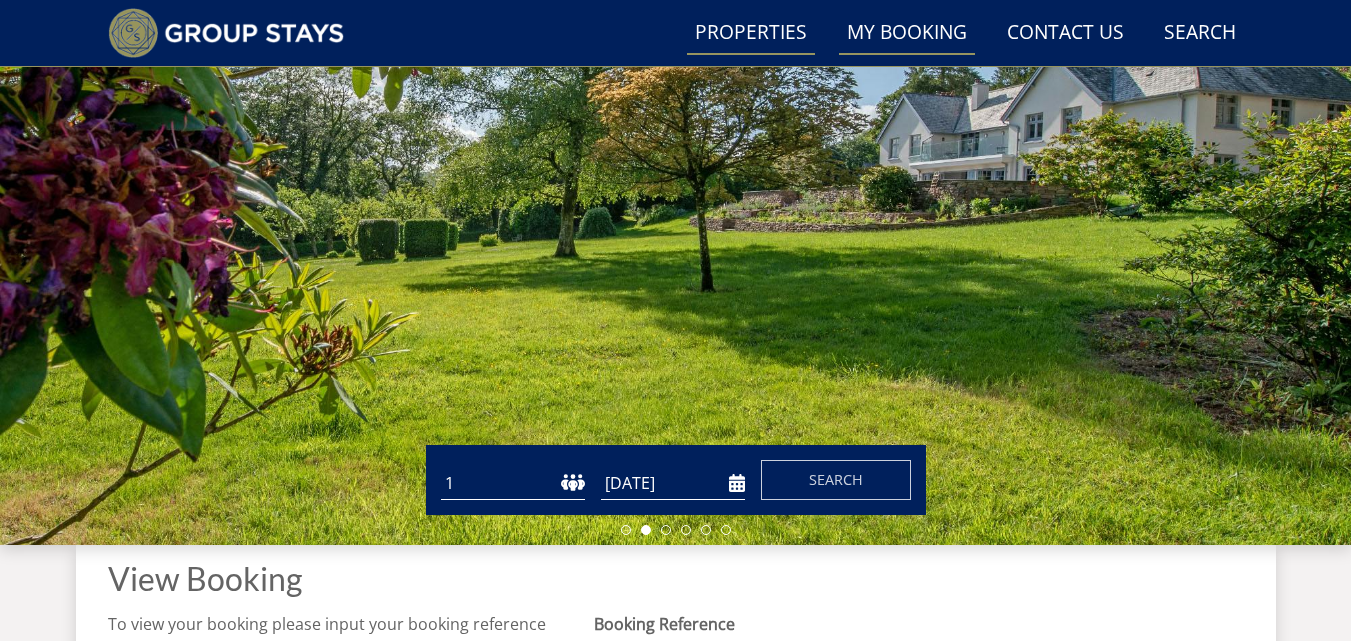 click on "Properties" at bounding box center (751, 33) 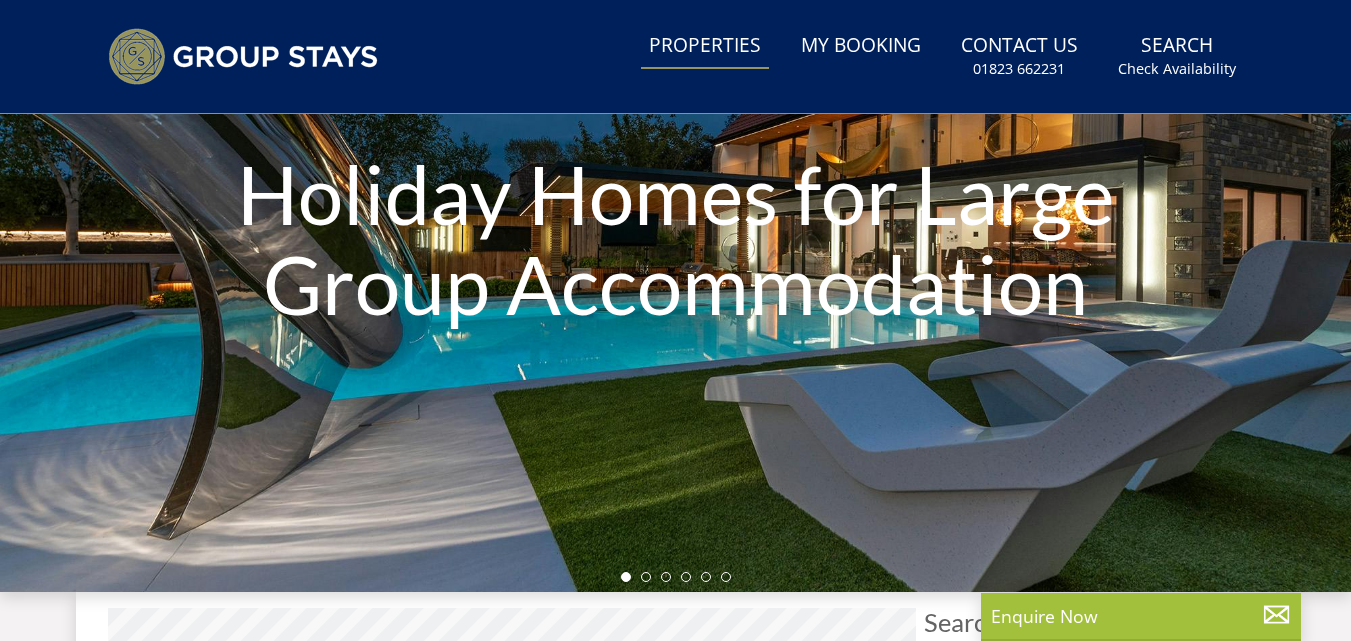 scroll, scrollTop: 0, scrollLeft: 0, axis: both 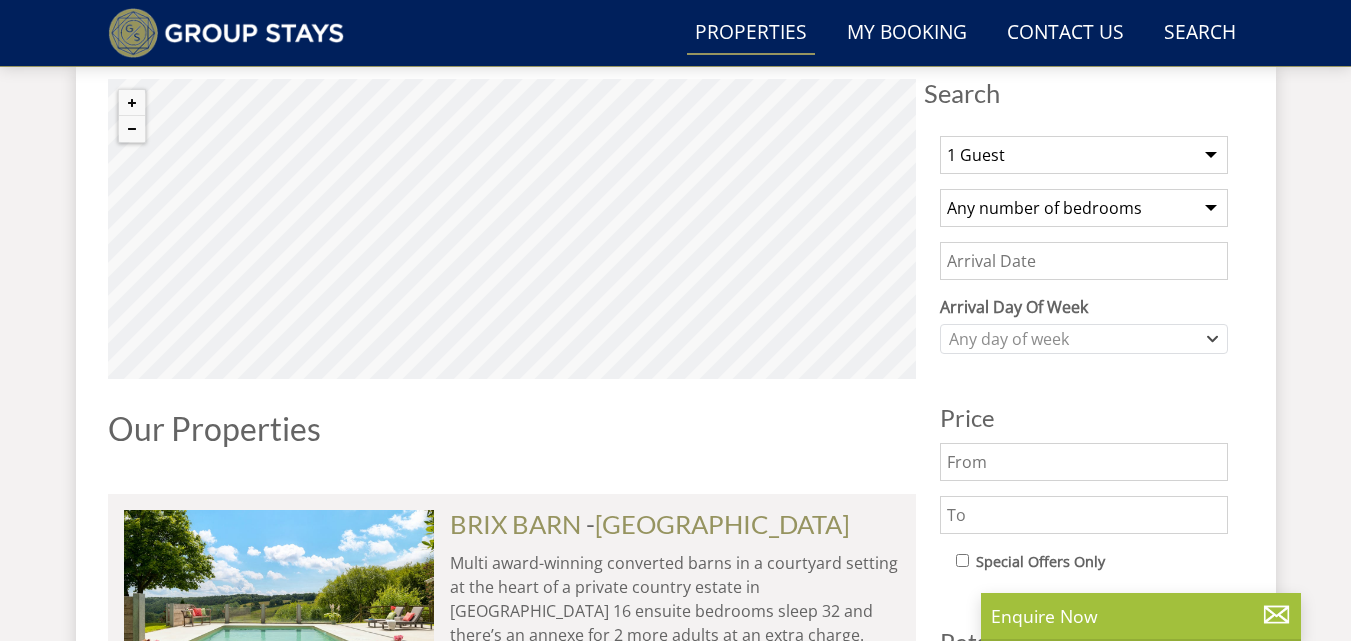 click on "1 Guest
2 Guests
3 Guests
4 Guests
5 Guests
6 Guests
7 Guests
8 Guests
9 Guests
10 Guests
11 Guests
12 Guests
13 Guests
14 Guests
15 Guests
16 Guests
17 Guests
18 Guests
19 Guests
20 Guests
21 Guests
22 Guests
23 Guests
24 Guests
25 Guests
26 Guests
27 Guests
28 Guests
29 Guests
30 Guests
31 Guests
32 Guests" at bounding box center [1084, 155] 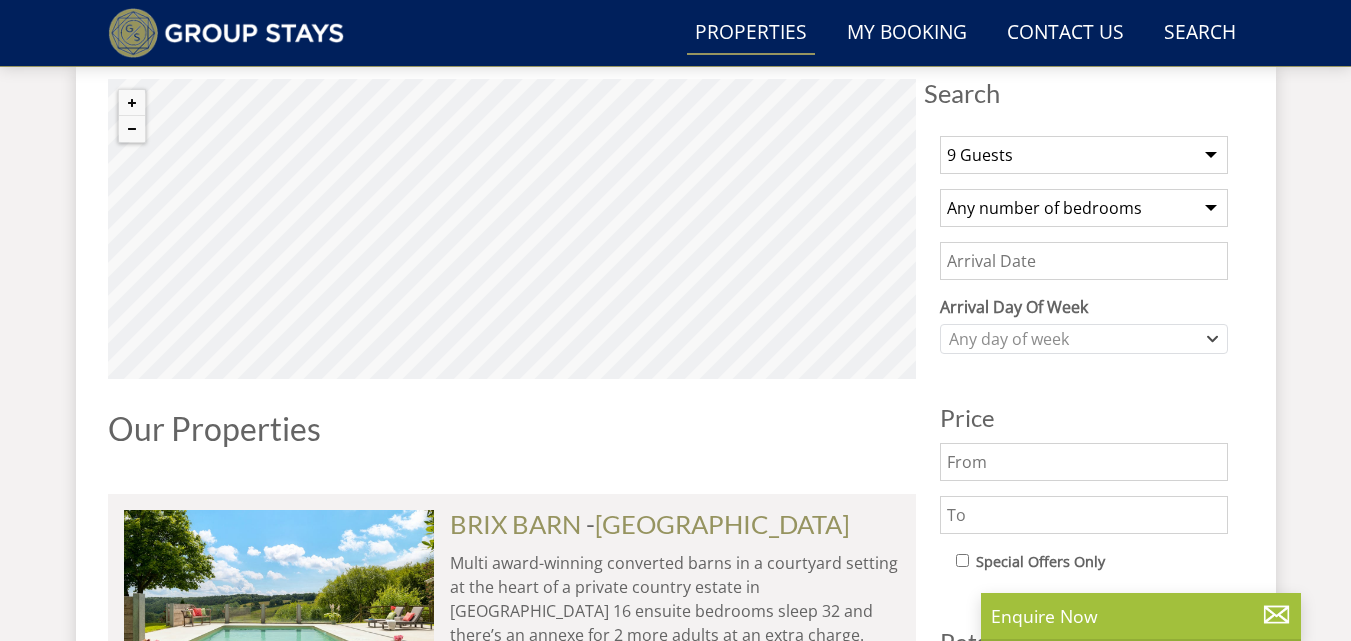 click on "1 Guest
2 Guests
3 Guests
4 Guests
5 Guests
6 Guests
7 Guests
8 Guests
9 Guests
10 Guests
11 Guests
12 Guests
13 Guests
14 Guests
15 Guests
16 Guests
17 Guests
18 Guests
19 Guests
20 Guests
21 Guests
22 Guests
23 Guests
24 Guests
25 Guests
26 Guests
27 Guests
28 Guests
29 Guests
30 Guests
31 Guests
32 Guests" at bounding box center (1084, 155) 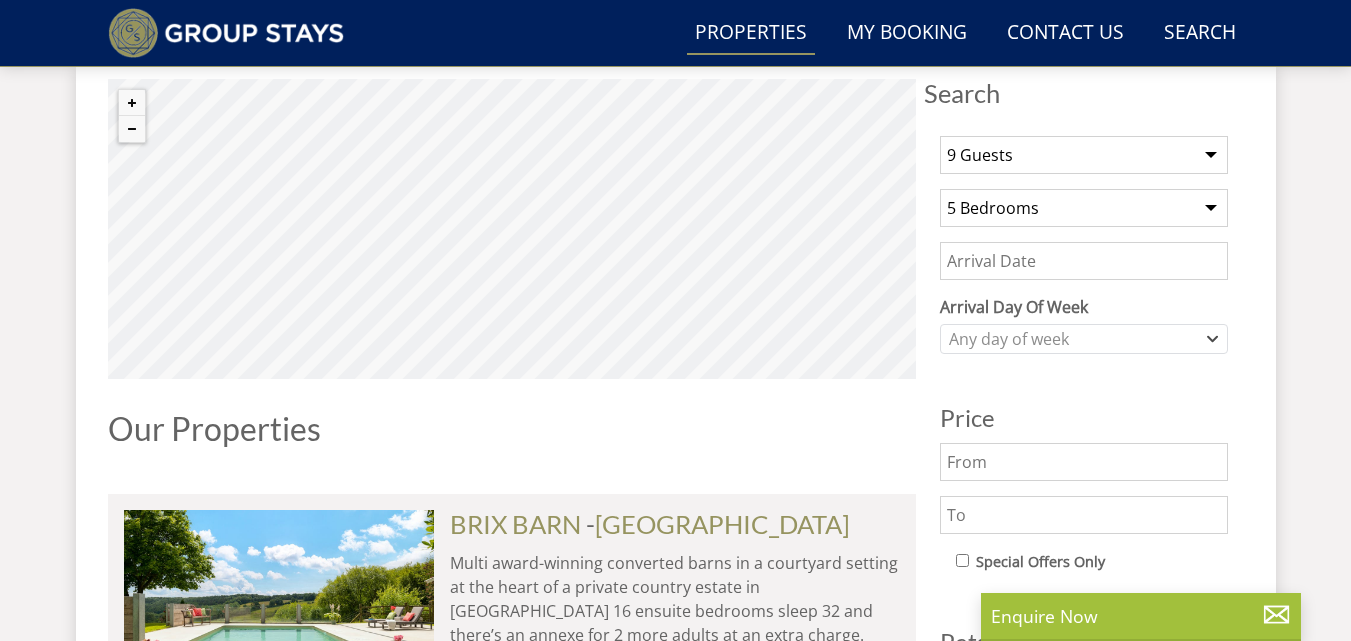 click on "Any number of bedrooms
4 Bedrooms
5 Bedrooms
6 Bedrooms
7 Bedrooms
8 Bedrooms
9 Bedrooms
10 Bedrooms
11 Bedrooms
12 Bedrooms
13 Bedrooms
14 Bedrooms
15 Bedrooms
16 Bedrooms" at bounding box center (1084, 208) 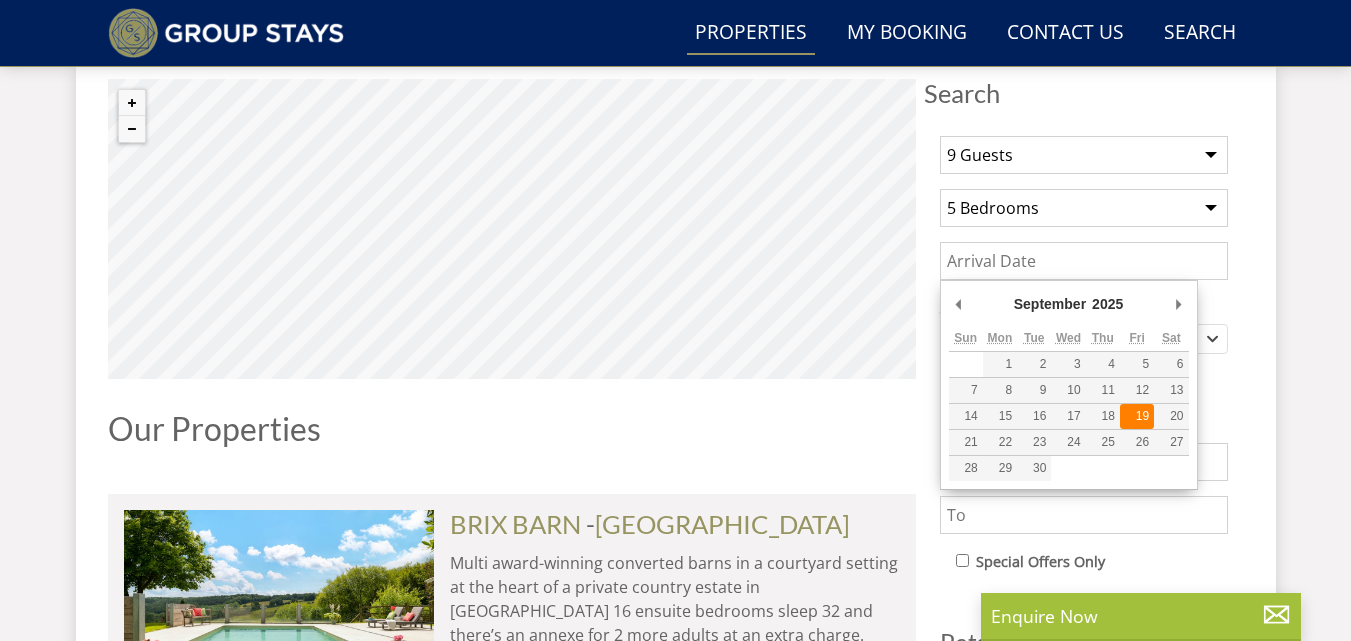 type on "[DATE]" 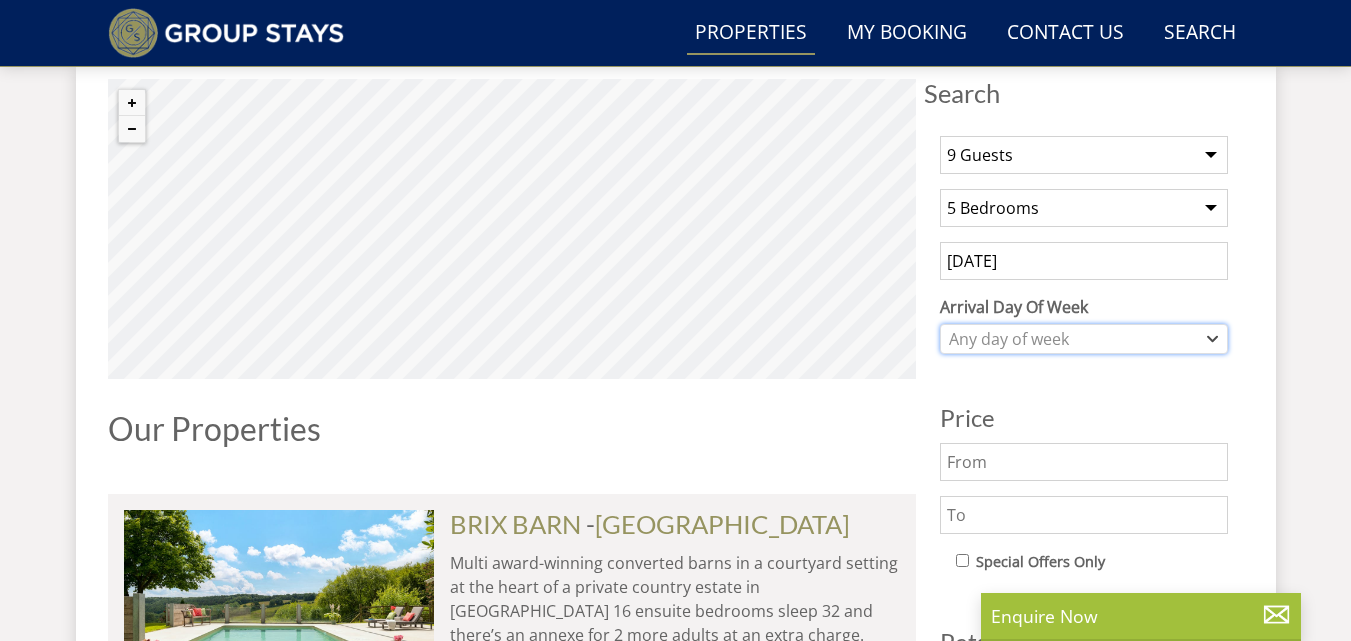 click 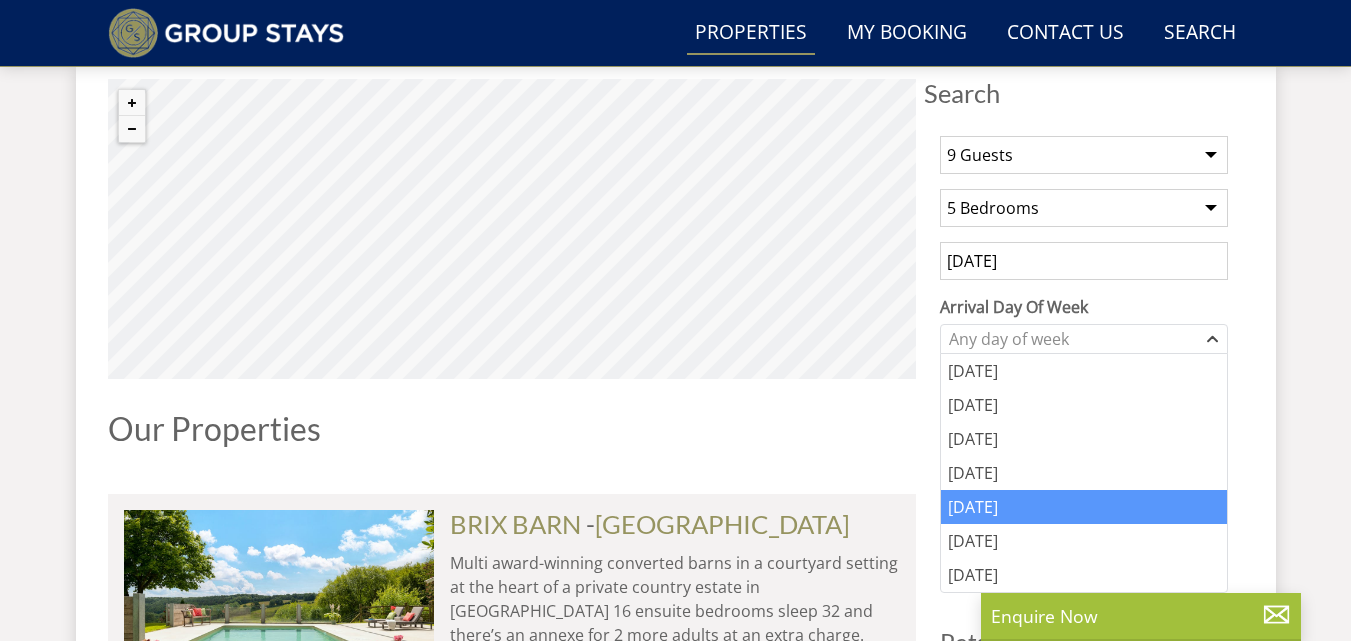 click on "[DATE]" at bounding box center [1084, 507] 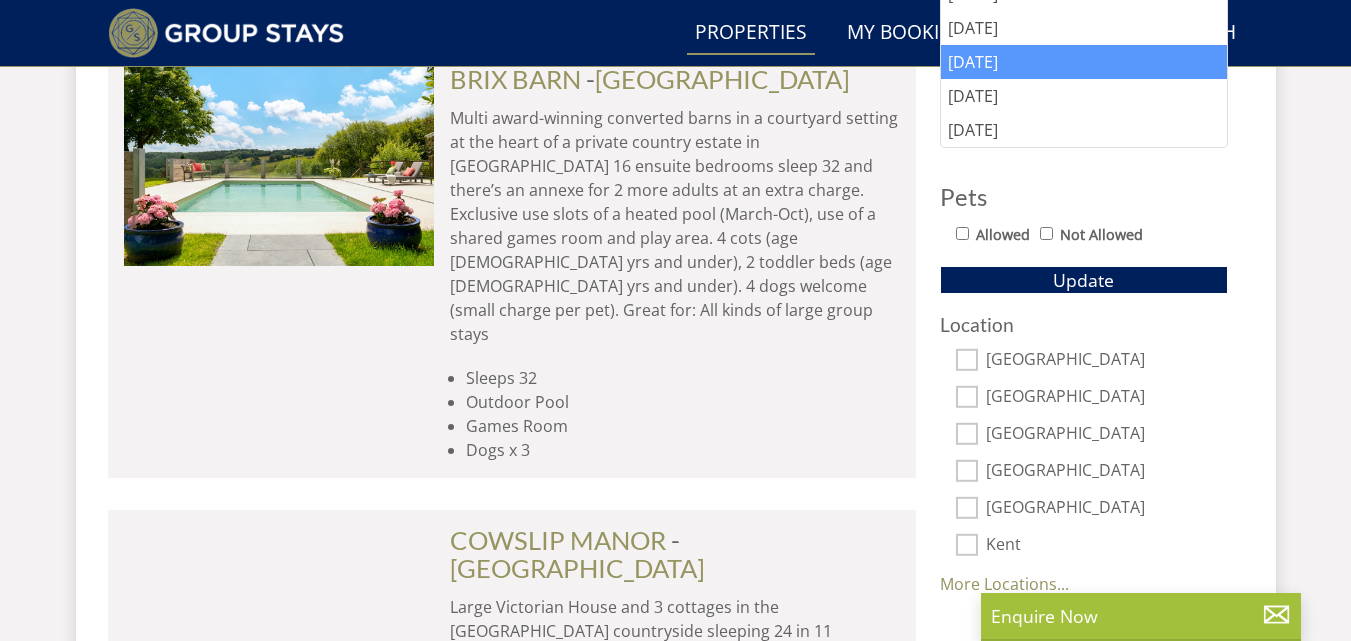 scroll, scrollTop: 1225, scrollLeft: 0, axis: vertical 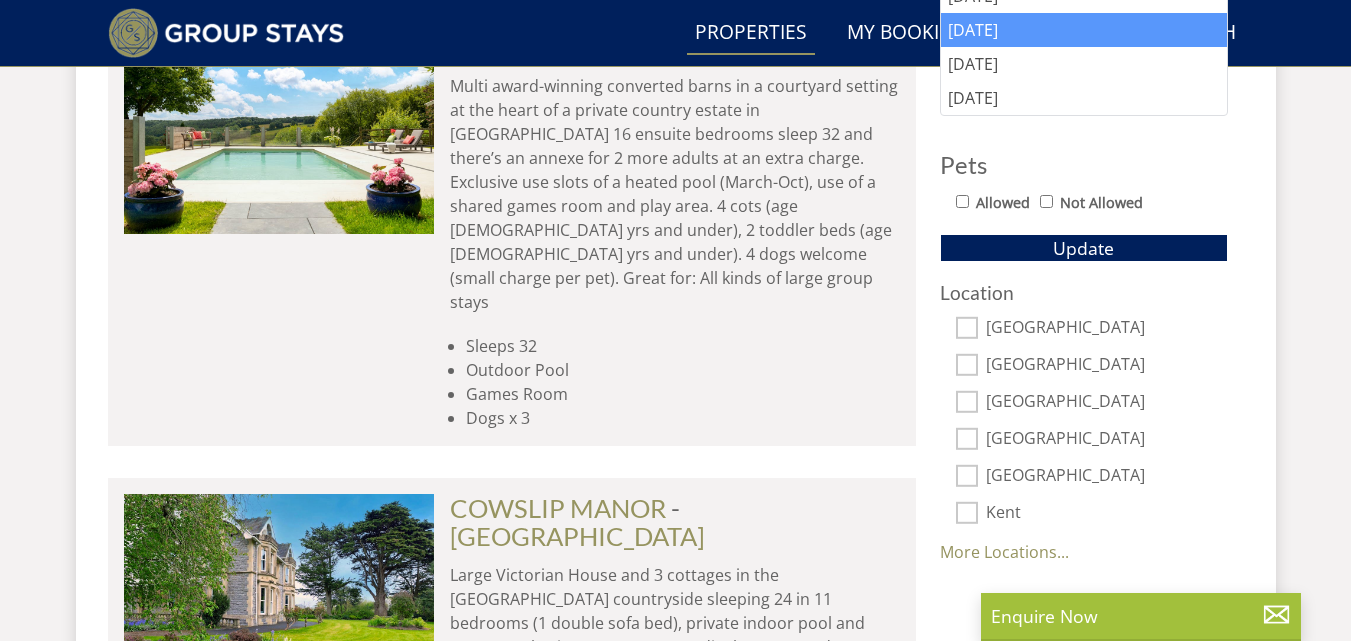click on "[GEOGRAPHIC_DATA]" at bounding box center (967, 365) 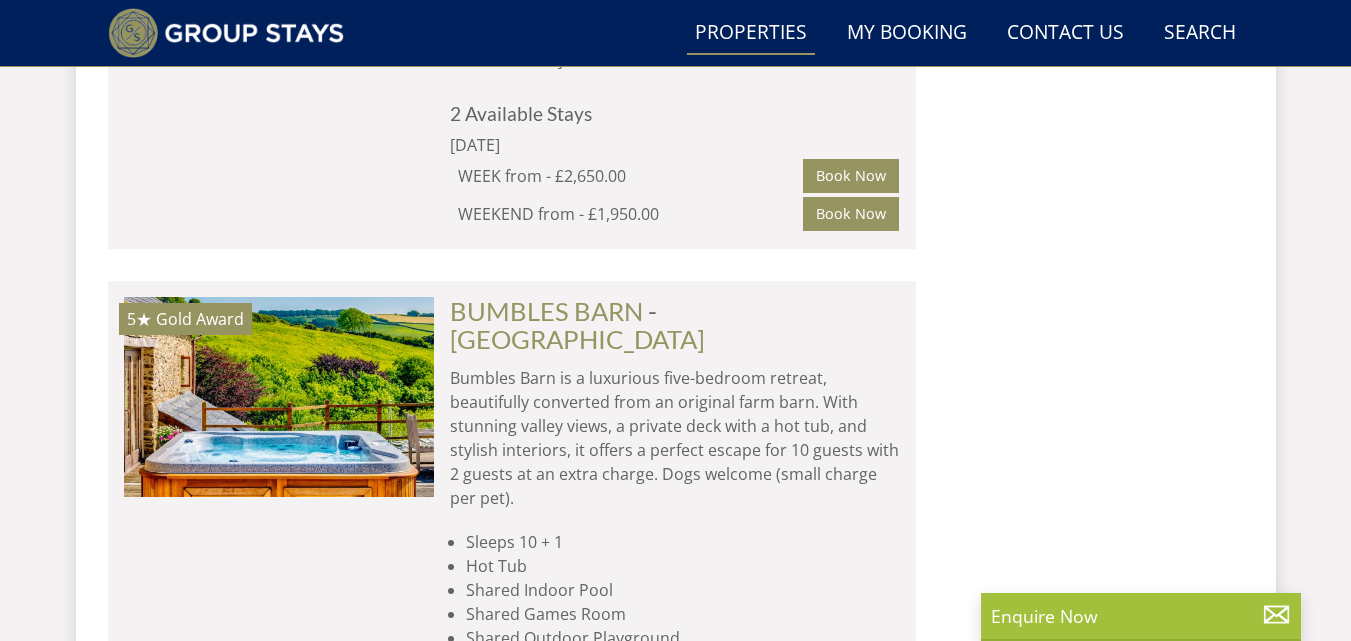 scroll, scrollTop: 2651, scrollLeft: 0, axis: vertical 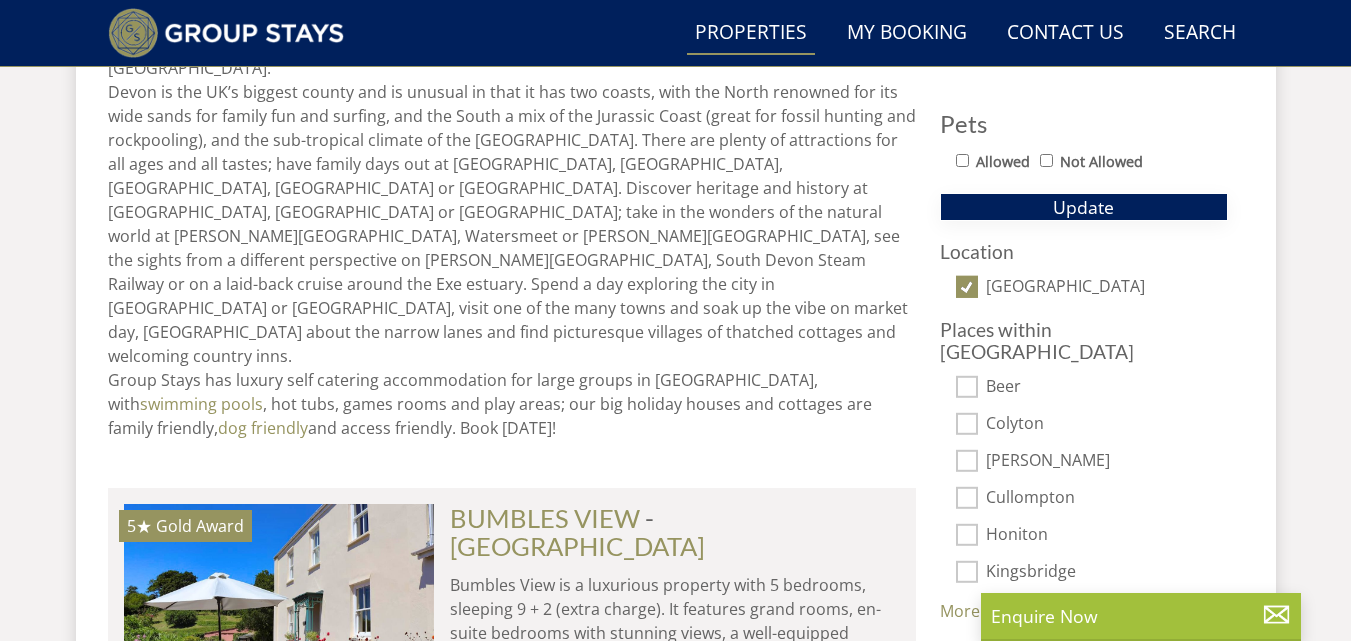 click on "Update" at bounding box center (1083, 207) 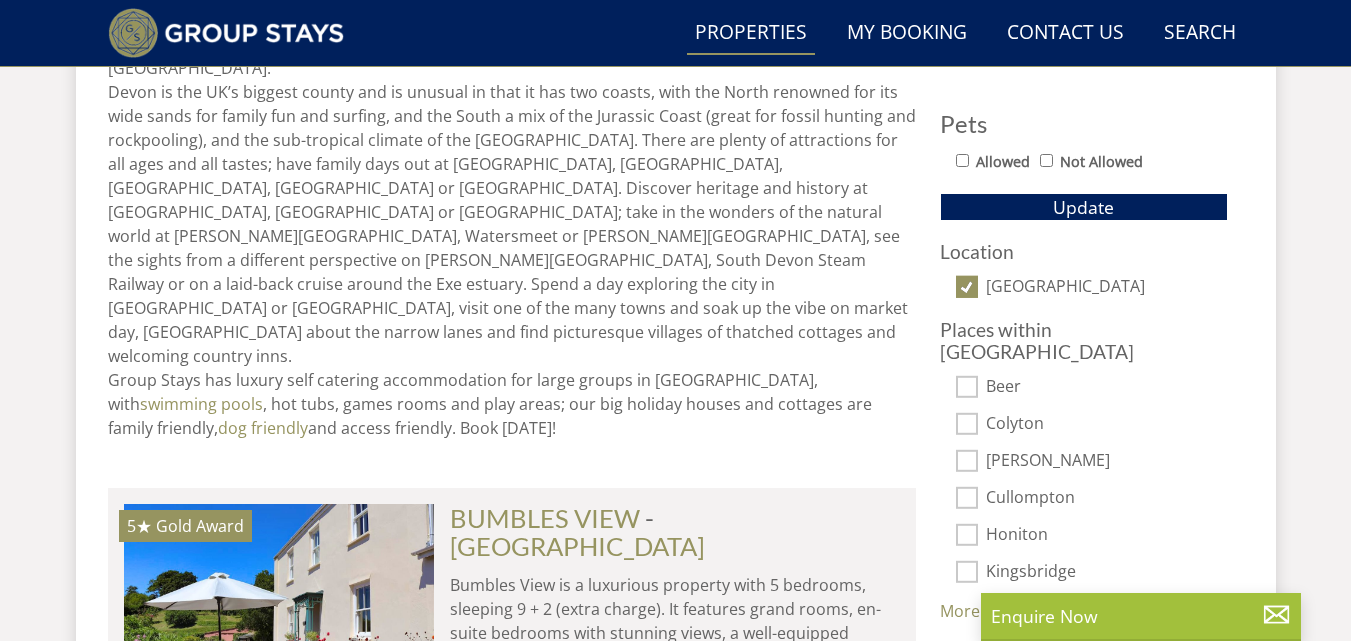 click on "[GEOGRAPHIC_DATA]" at bounding box center (967, 287) 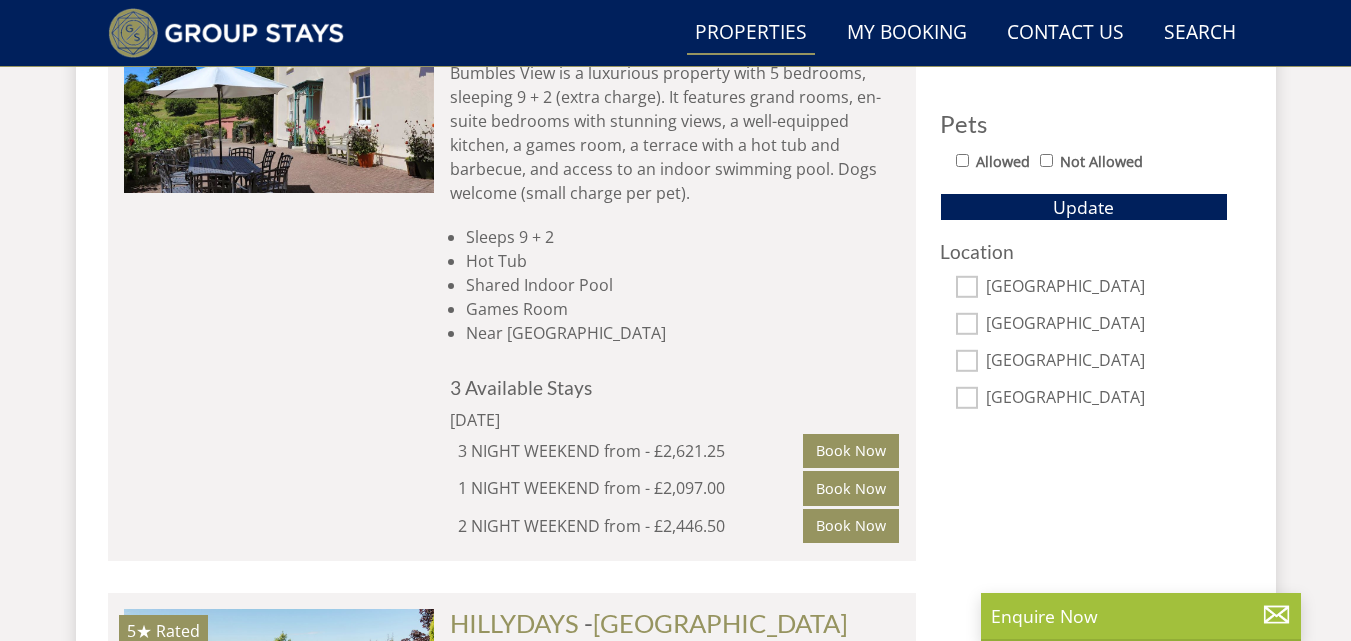 click on "[GEOGRAPHIC_DATA]" at bounding box center [967, 287] 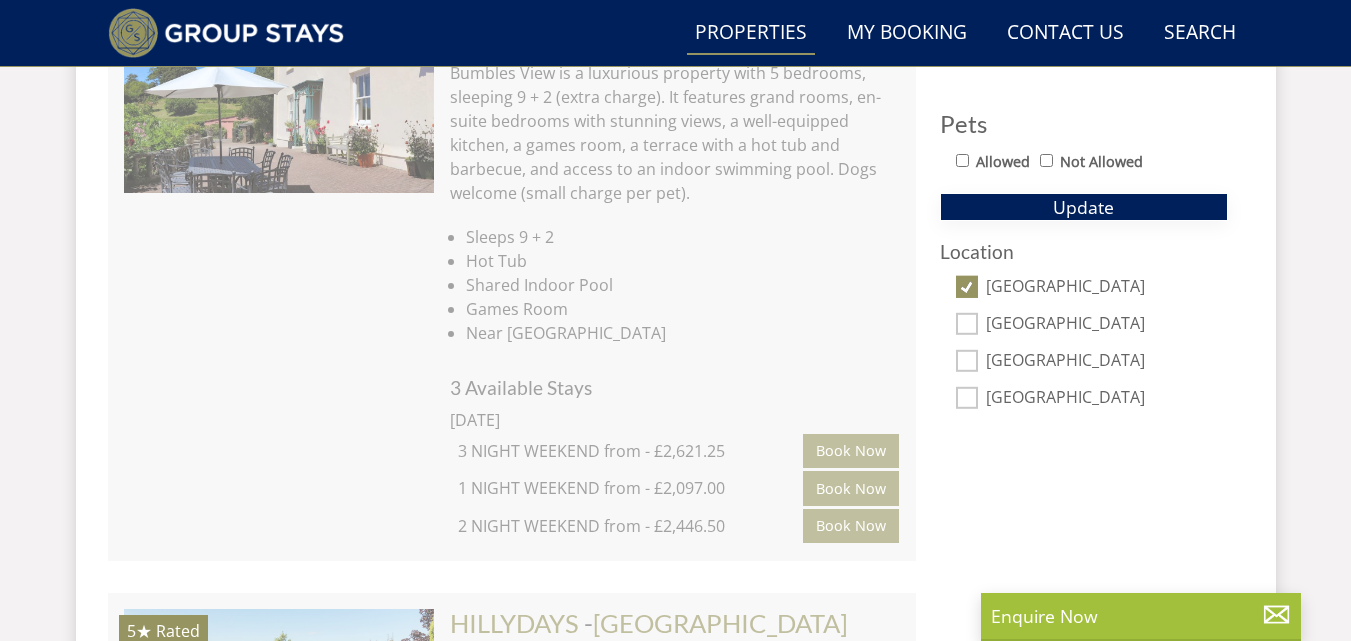 click on "Update" at bounding box center [1083, 207] 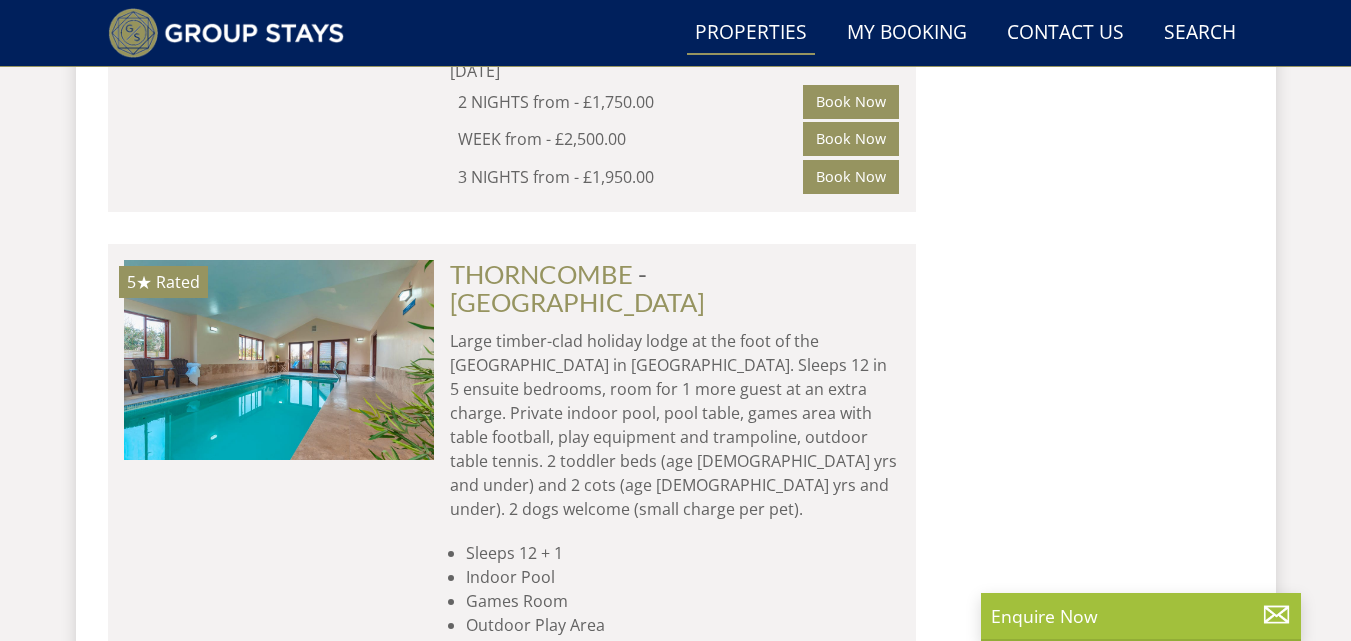 scroll, scrollTop: 2887, scrollLeft: 0, axis: vertical 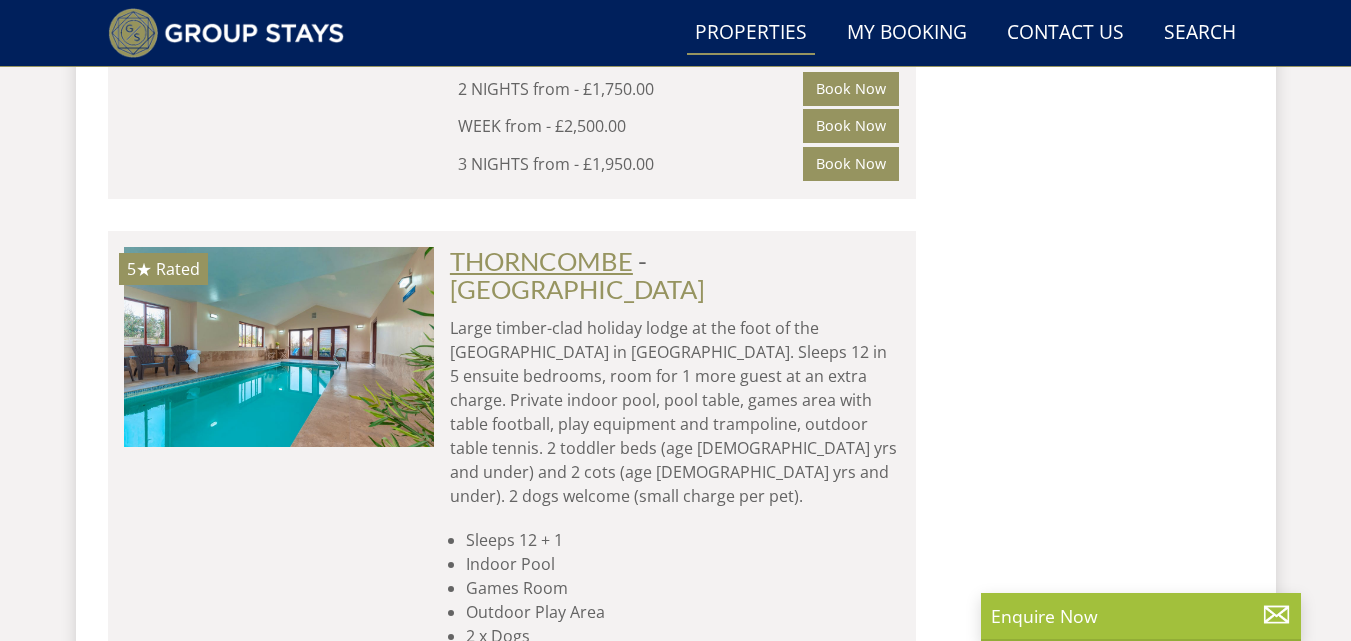 click on "THORNCOMBE" at bounding box center (541, 261) 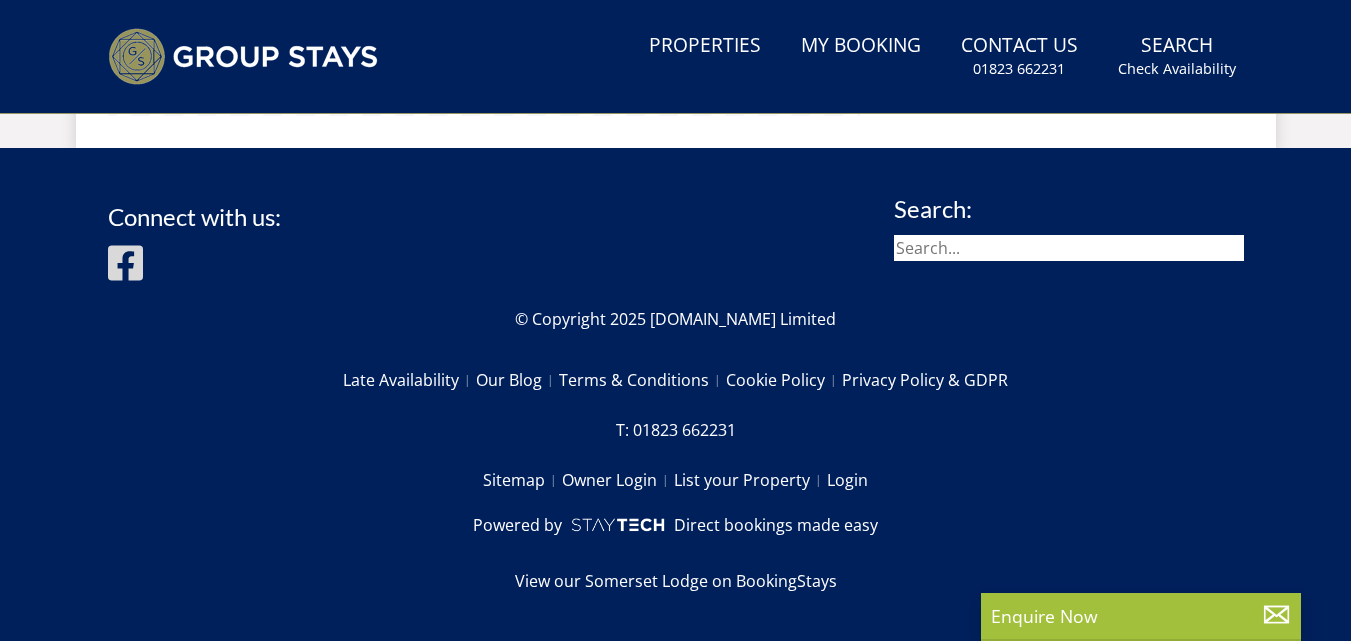 scroll, scrollTop: 0, scrollLeft: 0, axis: both 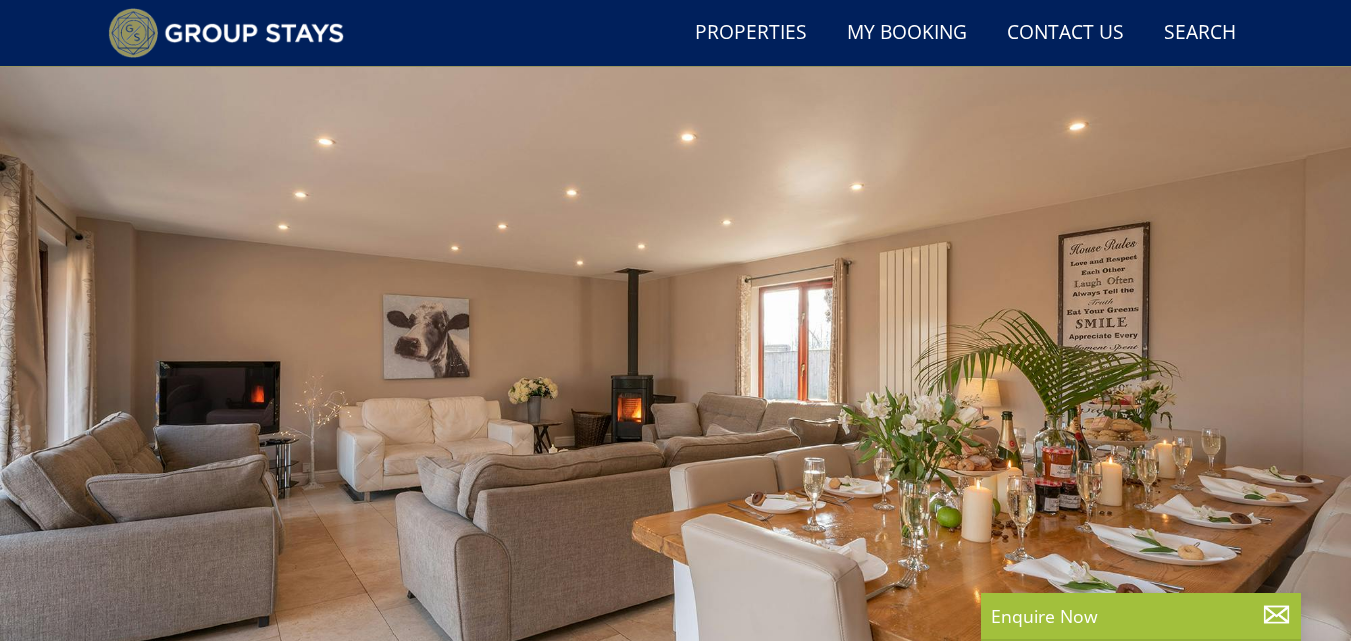 select on "9" 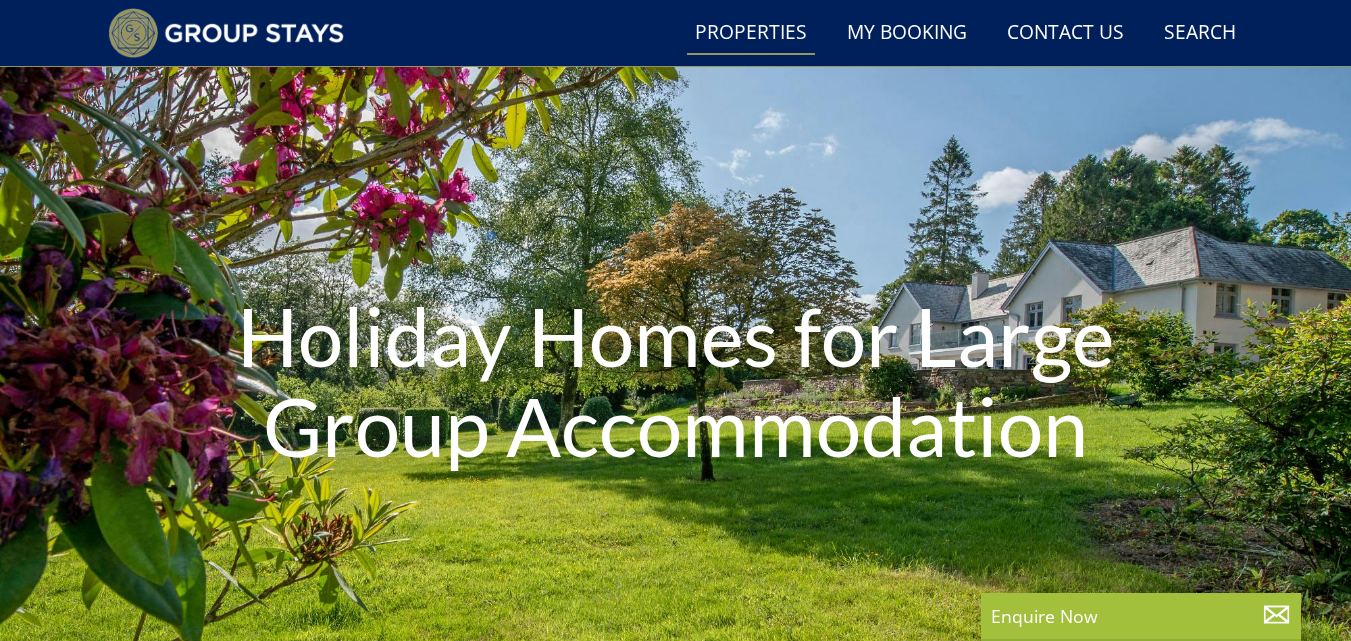 scroll, scrollTop: 2887, scrollLeft: 0, axis: vertical 